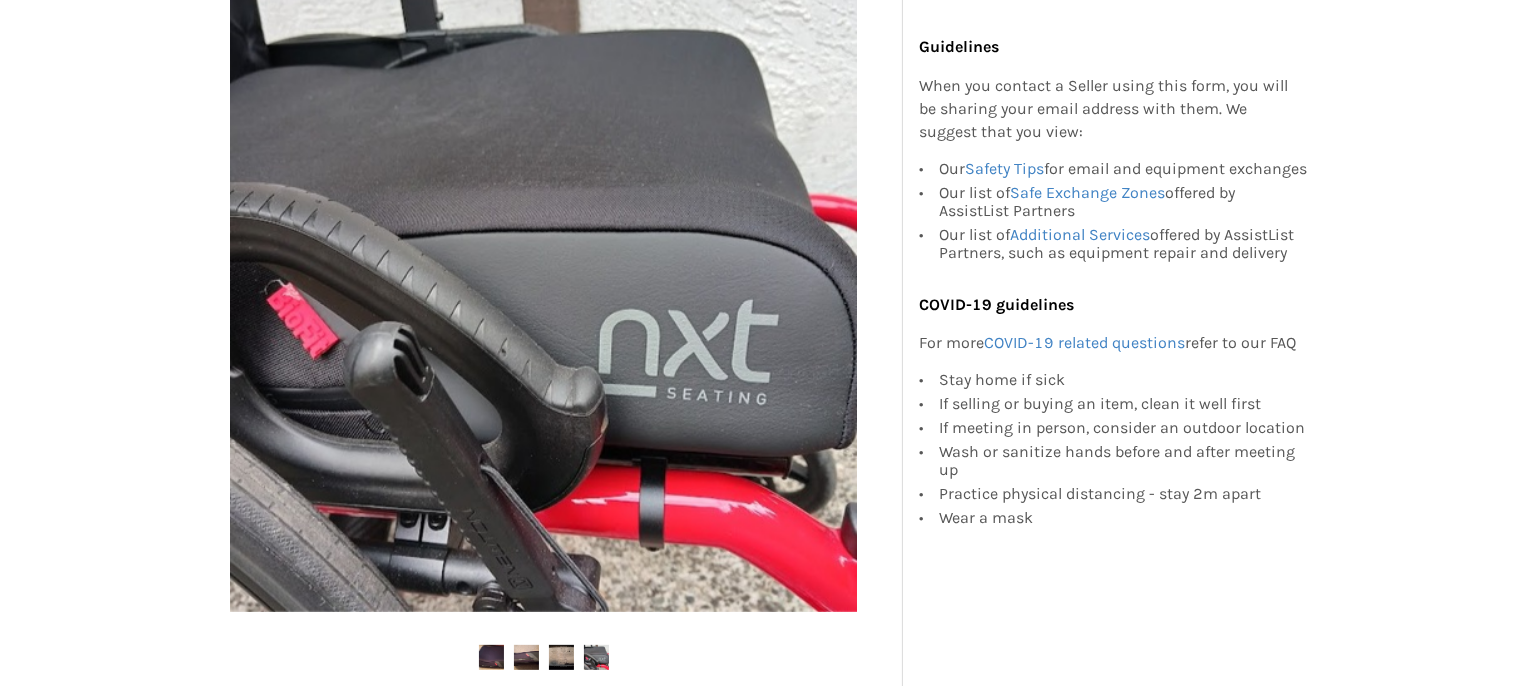 scroll, scrollTop: 0, scrollLeft: 0, axis: both 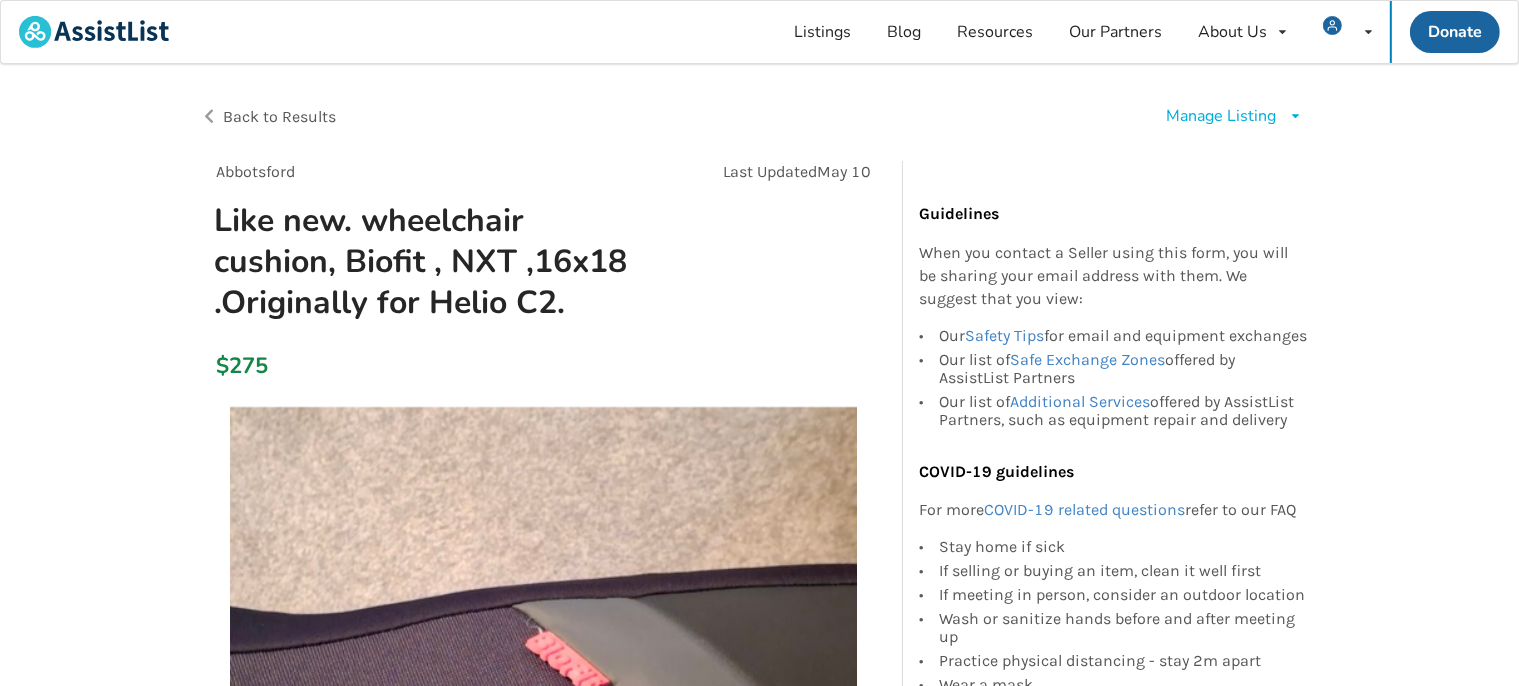 click on "Manage Listing" at bounding box center [1221, 116] 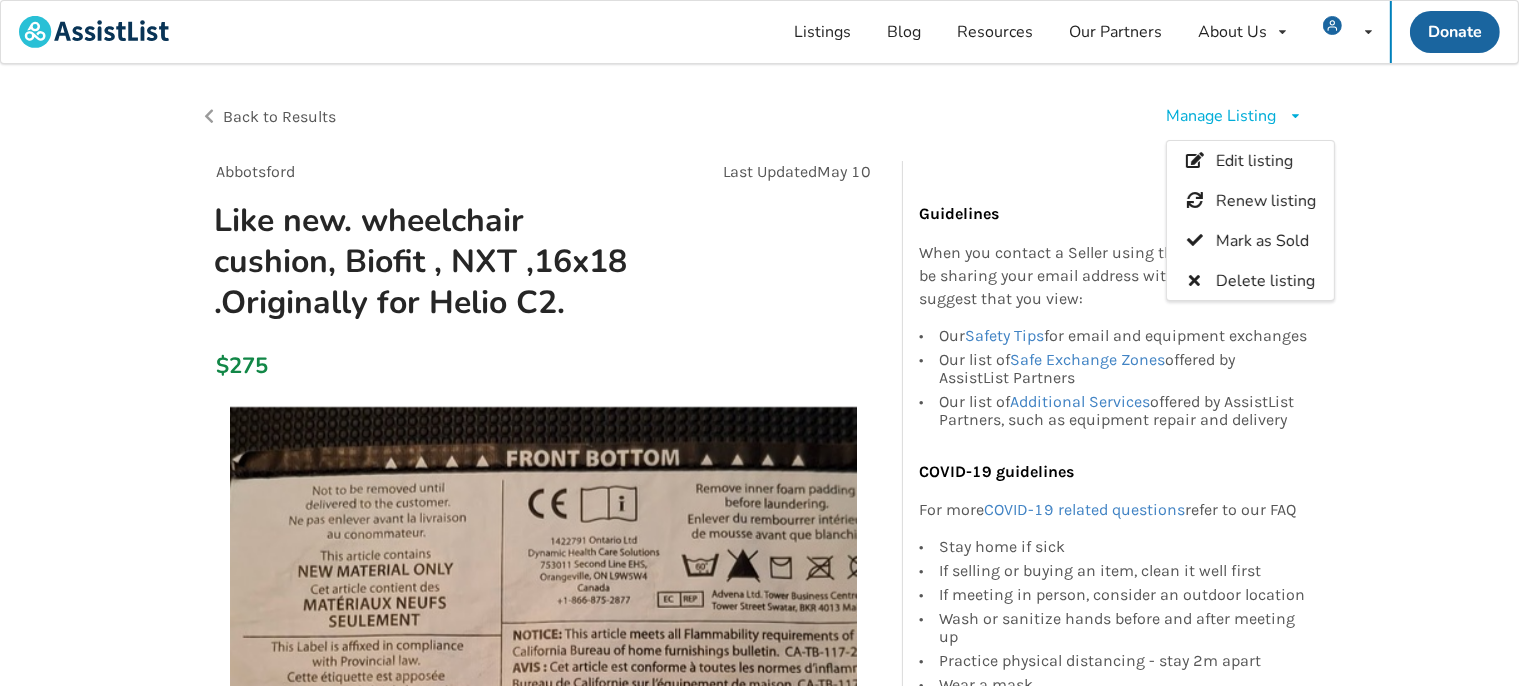 click on "Mark as Sold Delete listing [CITY] [CITY] Last Updated May 10 Like new. wheelchair cushion, Biofit , NXT ,16x18 .Originally for Helio C2. $275 [CITY] May 10 Like new. wheelchair cushion, Biofit , NXT ,16x18 .Originally for Helio C2. $275 Description Only used to go to appt's. owner was mobile in own home. Owned for 1 year. No stains . Cleaned. Just like new condition. New cost $595 Wheelchair Cushion Properties Type : Foam Width : 16 Length : 18 Thickness : 4inches Condition: Less Than 1 Year Category: Mobility , Wheelchair Cushion Share Listing Facebook Twitter Email Report Listing Guidelines When you contact a Seller using this form, you will be sharing your email address with them. We suggest that you view: Our Safety Tips for email and equipment exchanges Our list of Safe Exchange Zones offered by AssistList Partners Our list of Additional Services COVID-19 guidelines For more COVID-19 related questions Wear a mask" at bounding box center [759, 1079] 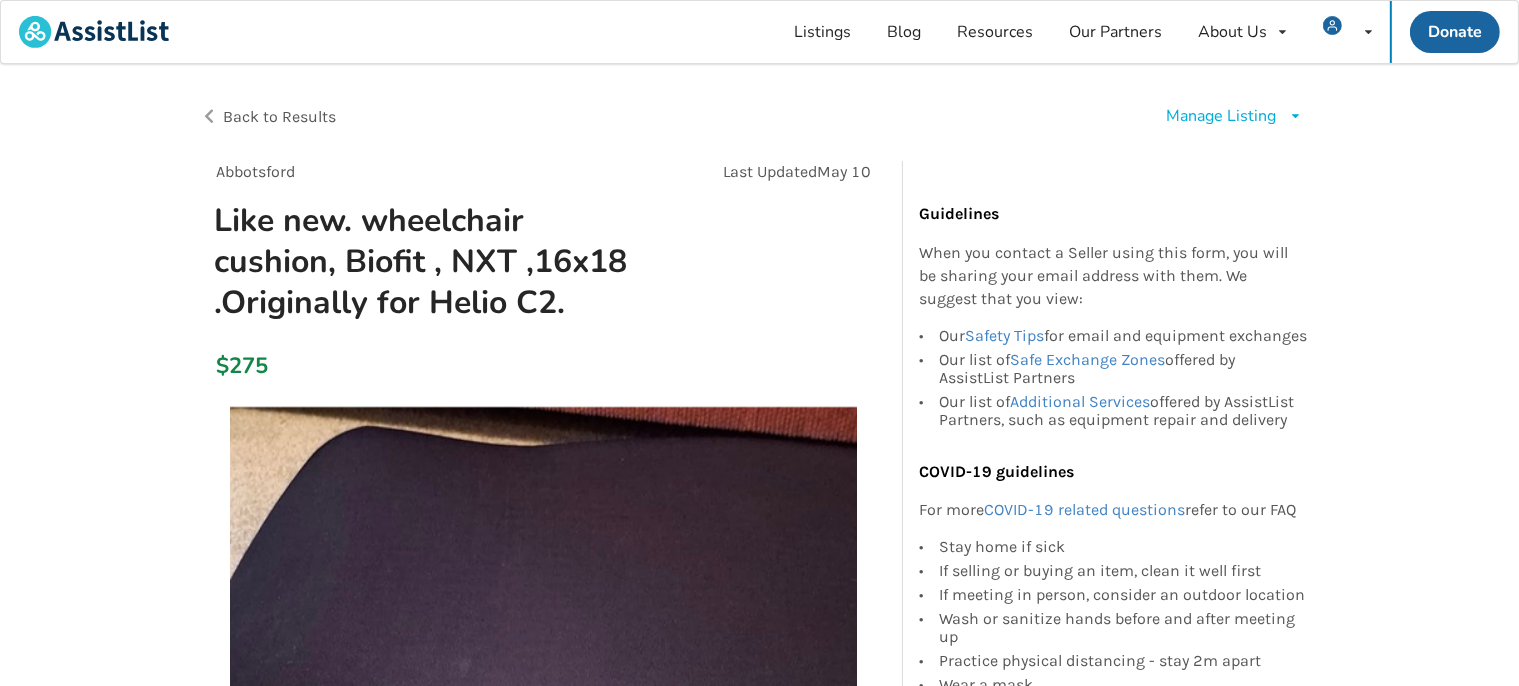 click on "Manage Listing" at bounding box center (1221, 116) 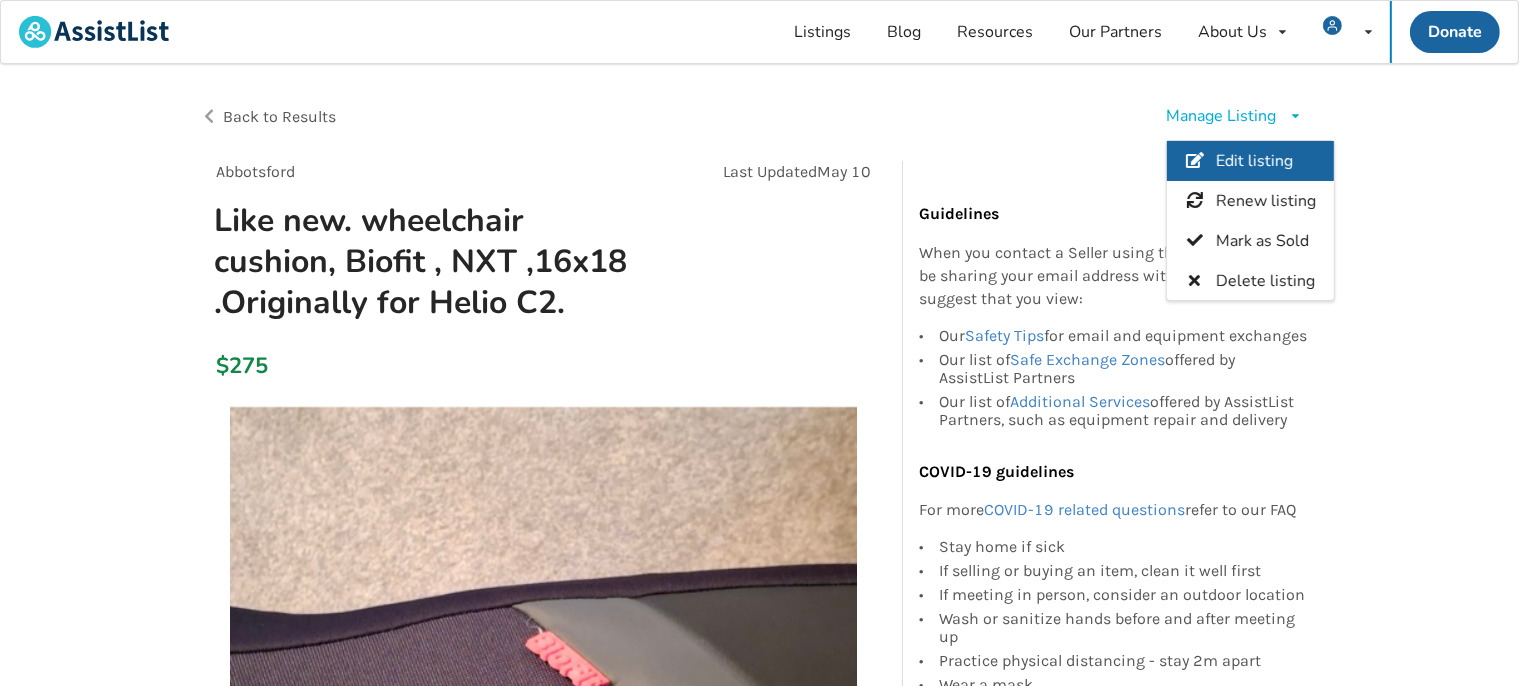 click on "Edit listing" at bounding box center (1254, 162) 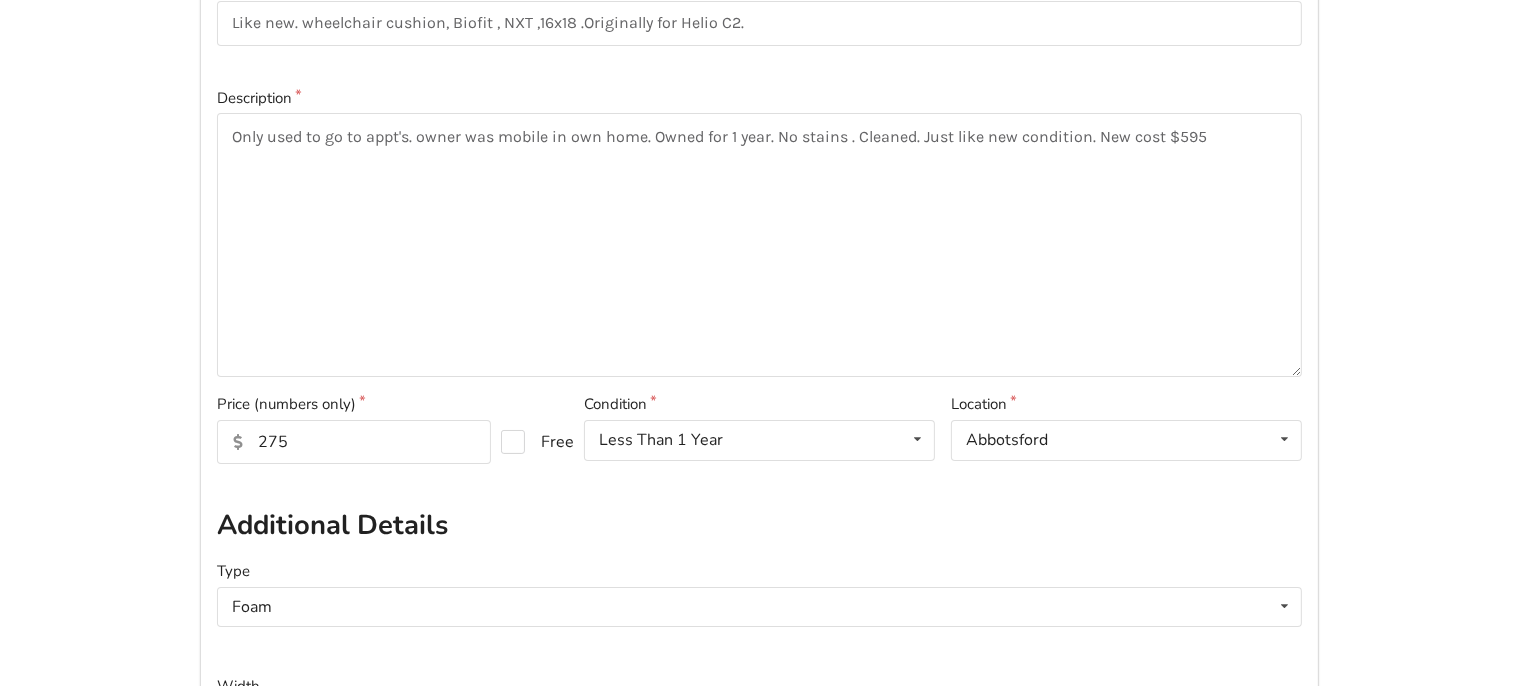 scroll, scrollTop: 316, scrollLeft: 0, axis: vertical 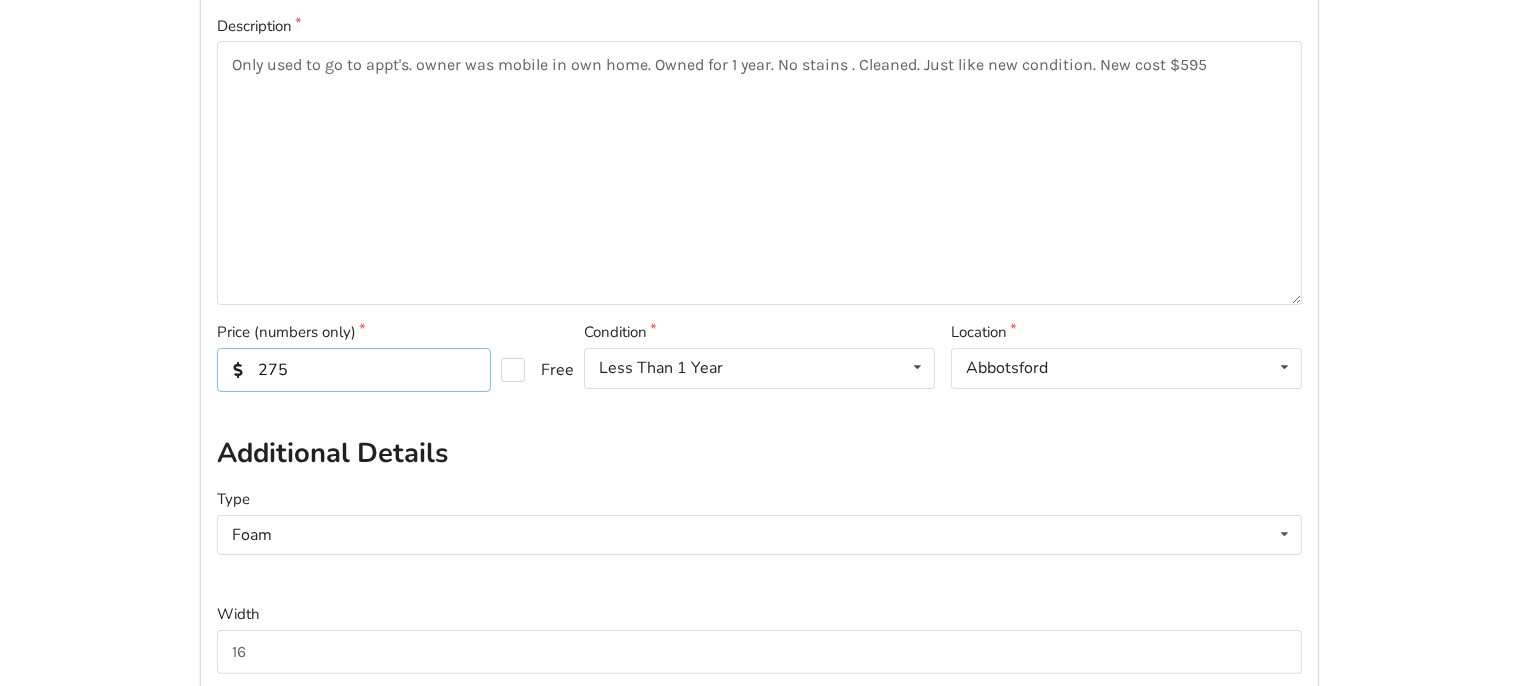 click on "275" at bounding box center [354, 370] 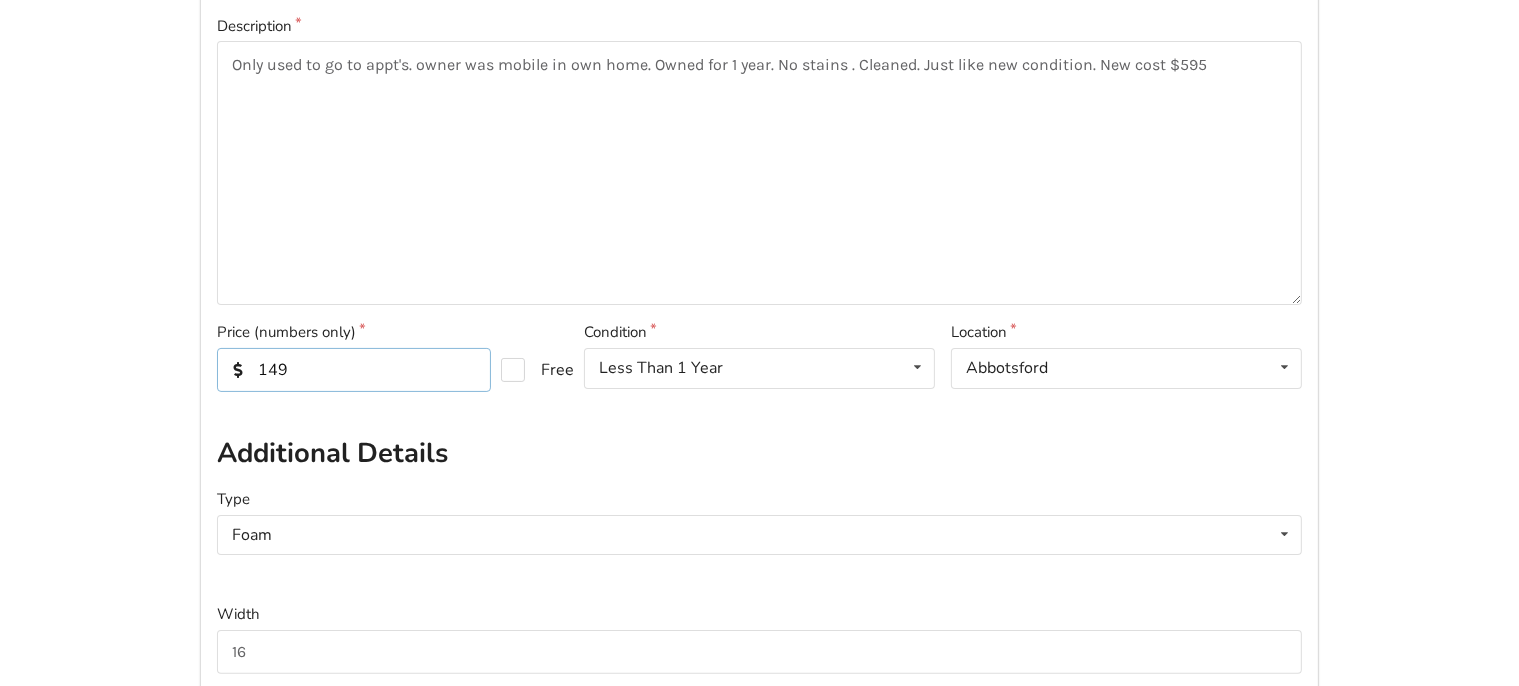 type on "149" 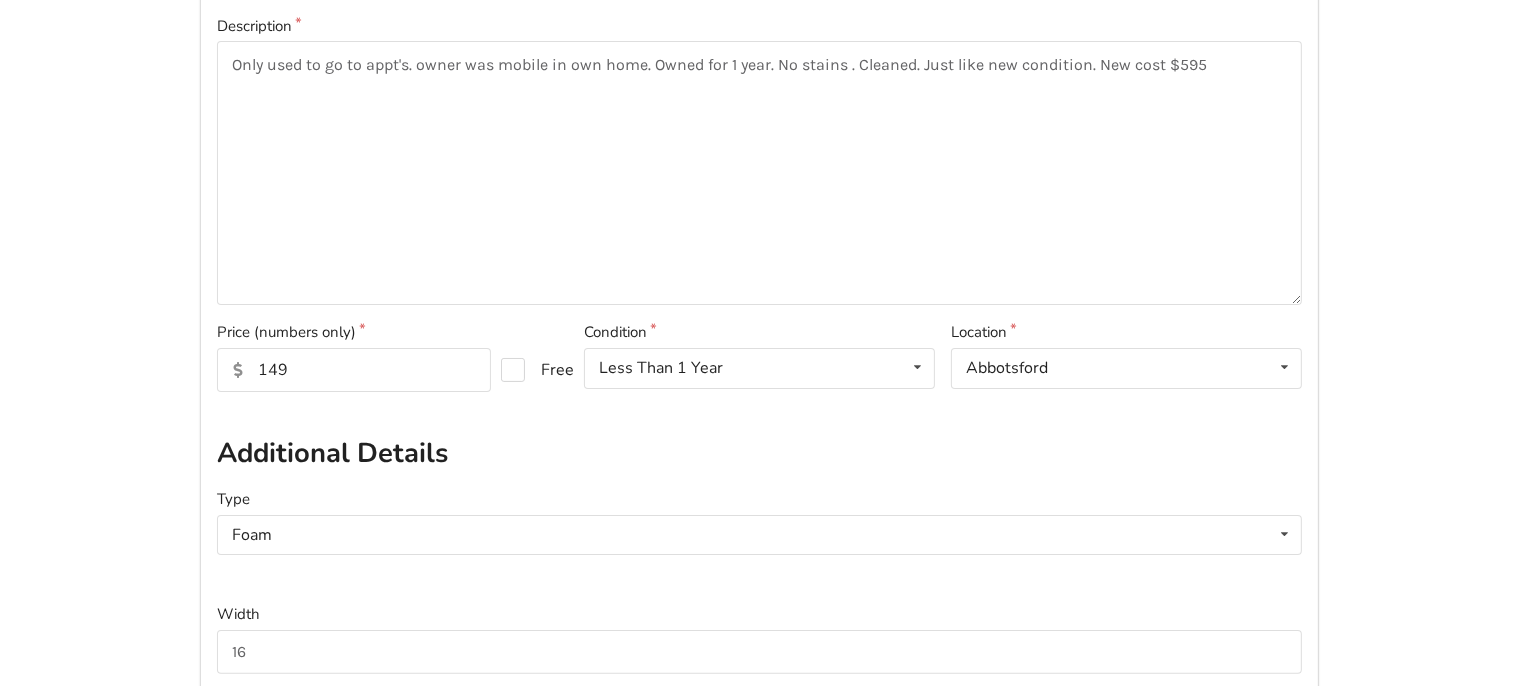 click on "Back to listing Basic Information Post Title Like new. wheelchair cushion, Biofit , NXT ,16x18 .Originally for Helio C2. Description Only used to go to appt's. owner was mobile in own home. Owned for 1 year. No stains . Cleaned. Just like new condition. New cost $595 Price (numbers only) 149 Free Condition Less Than 1 Year Brand New Less Than 1 Year 1 To 2 Years 3 To 5 Years Over 5 Years Location [CITY] [CITY] [CITY] [CITY] [CITY] [CITY] [CITY] [CITY] [CITY] [CITY] [CITY] [CITY] [CITY] [CITY] [CITY] [CITY] [CITY] [CITY] [CITY] [CITY] Additional Details Type Foam Foam Gel Air Gel and Foam Air and Foam Width 16 Length 18 Thickness 4inches Images Required Drop here! x Cover Image x x x Click or drop images here Cancel Preview" at bounding box center [759, 854] 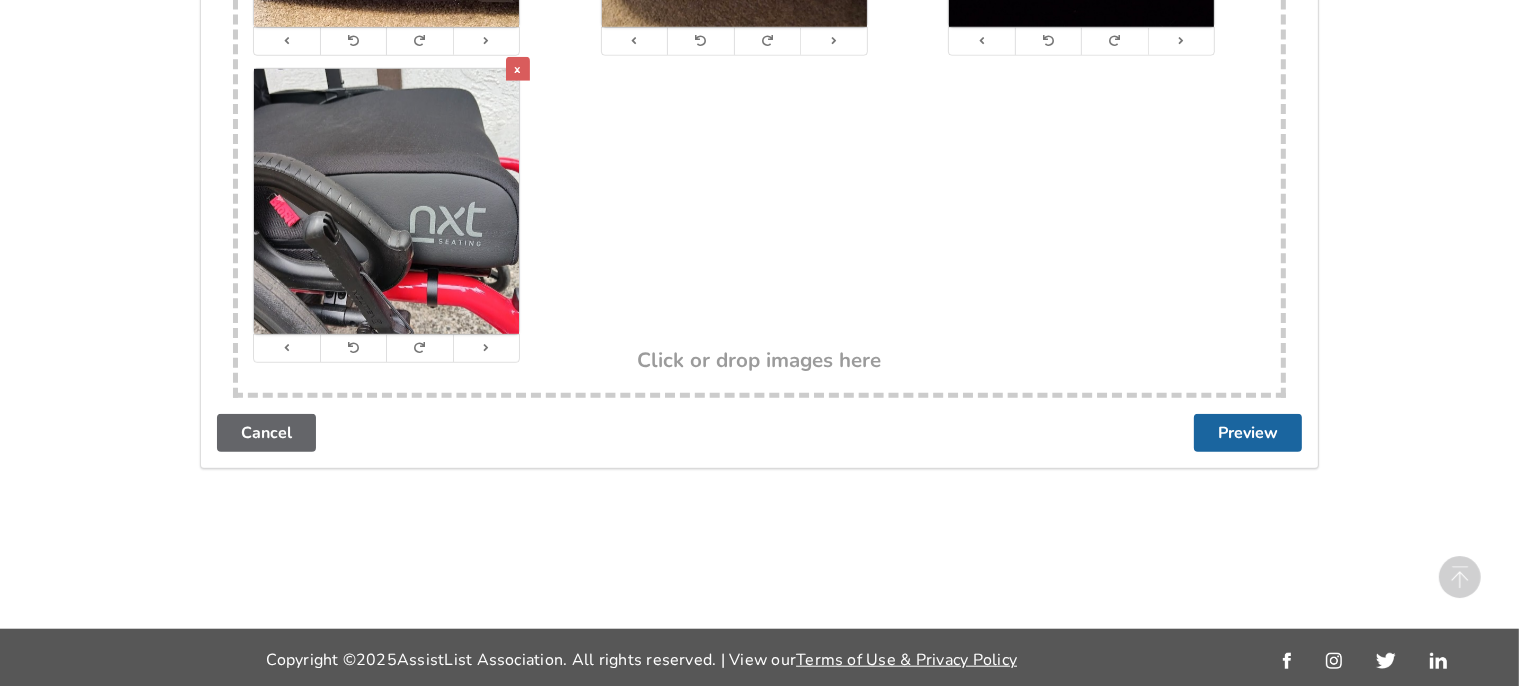 scroll, scrollTop: 1648, scrollLeft: 0, axis: vertical 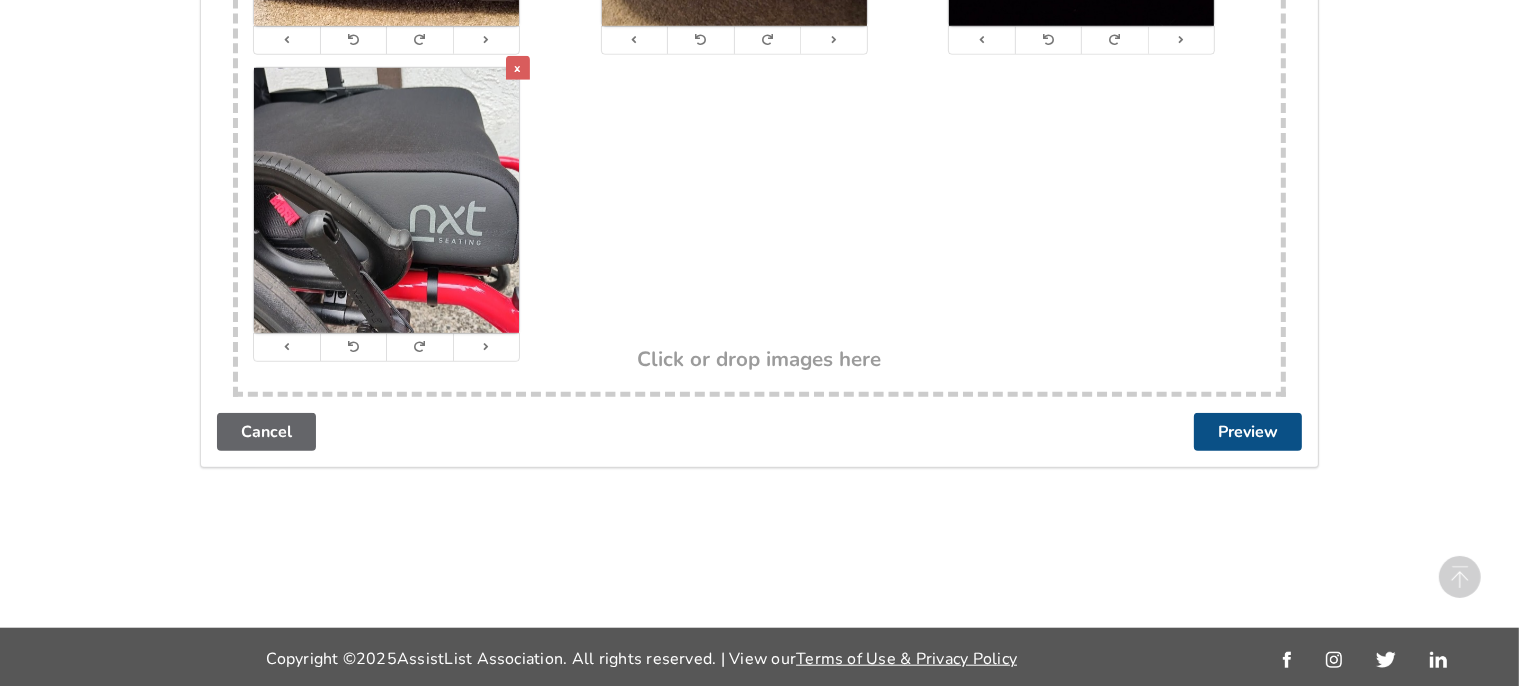 click on "Preview" at bounding box center (1248, 432) 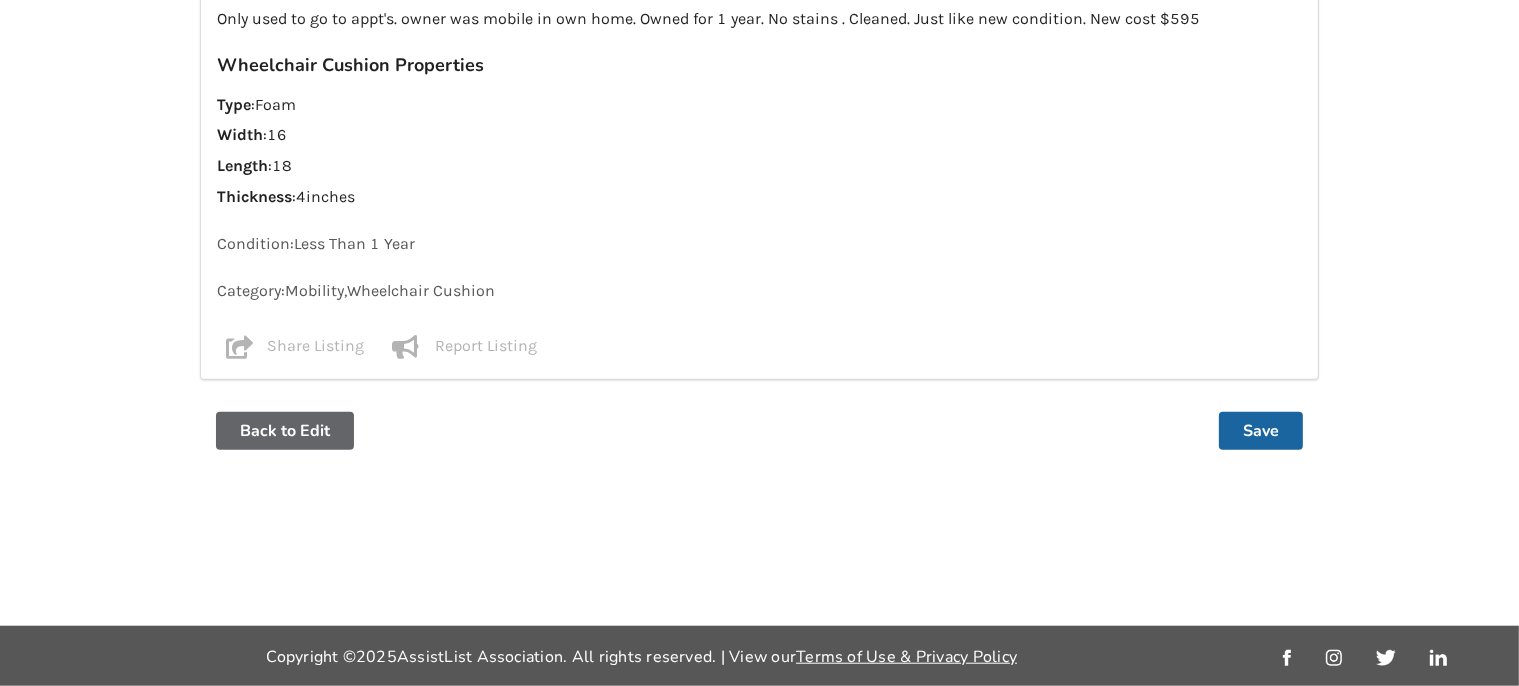 scroll, scrollTop: 0, scrollLeft: 0, axis: both 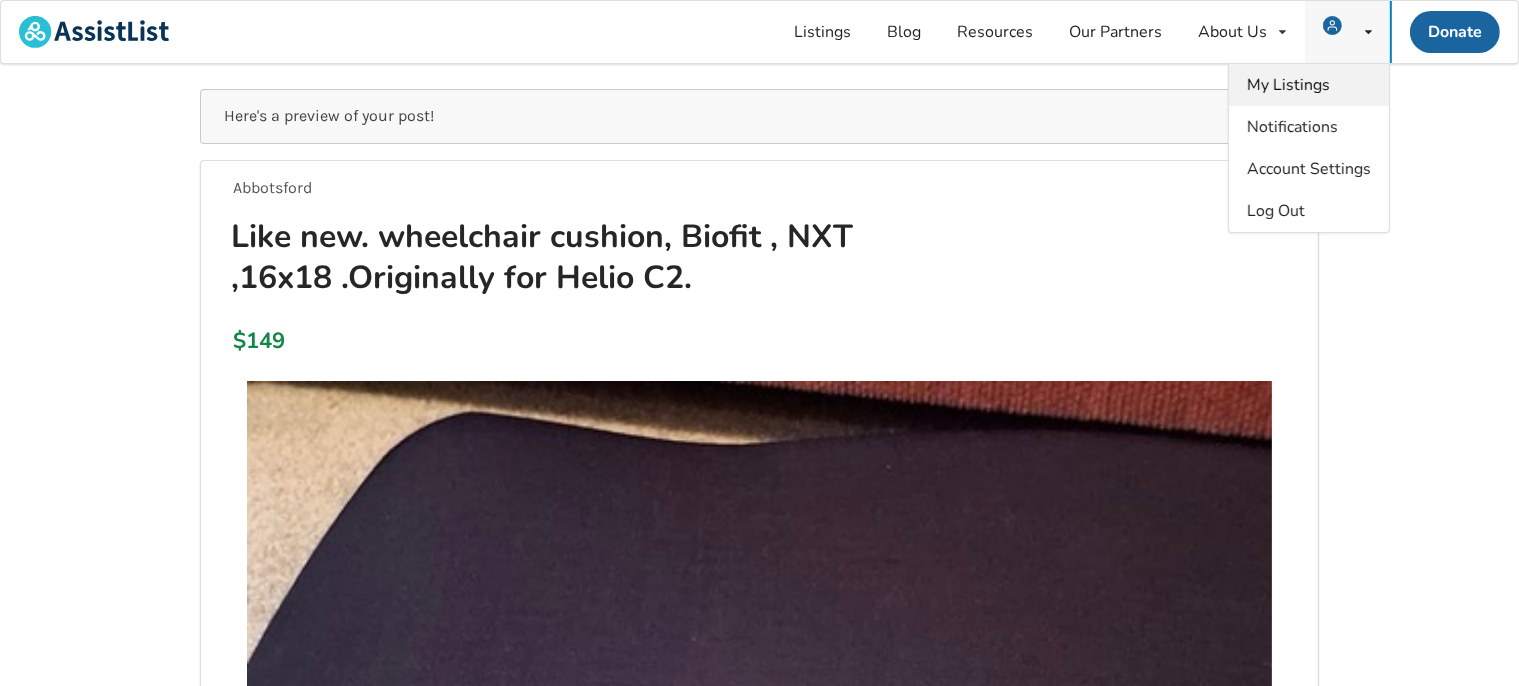 click on "My Listings" at bounding box center [1288, 85] 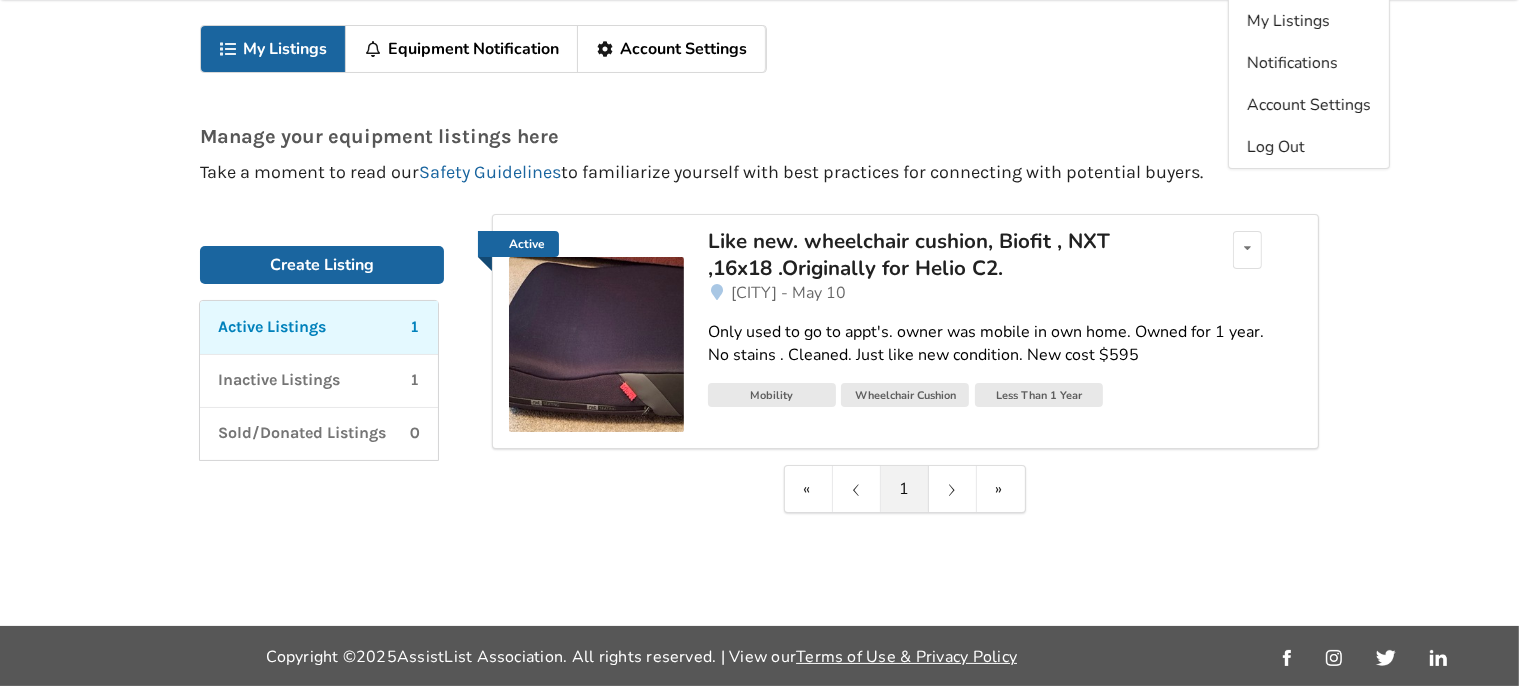 scroll, scrollTop: 0, scrollLeft: 0, axis: both 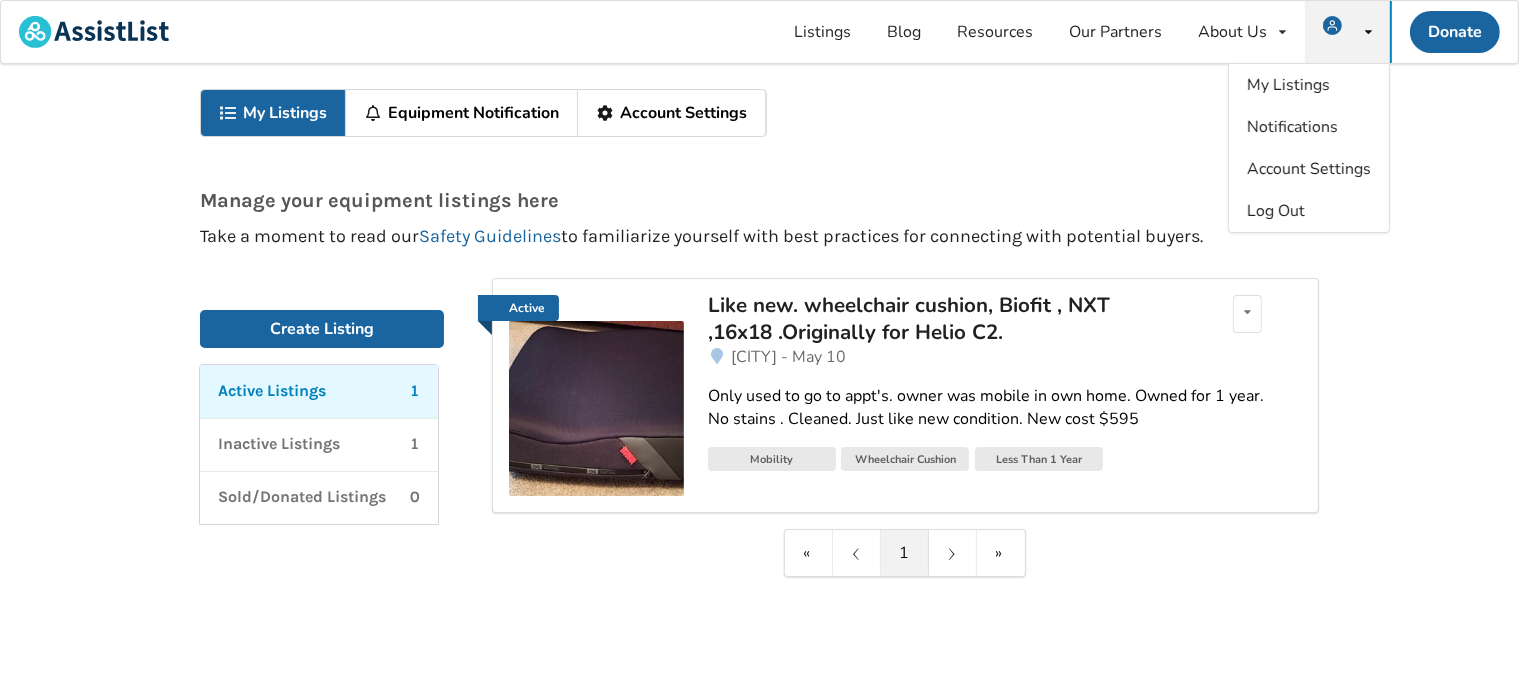 click on "My Listings Notifications Account Settings Log Out" at bounding box center [1347, 32] 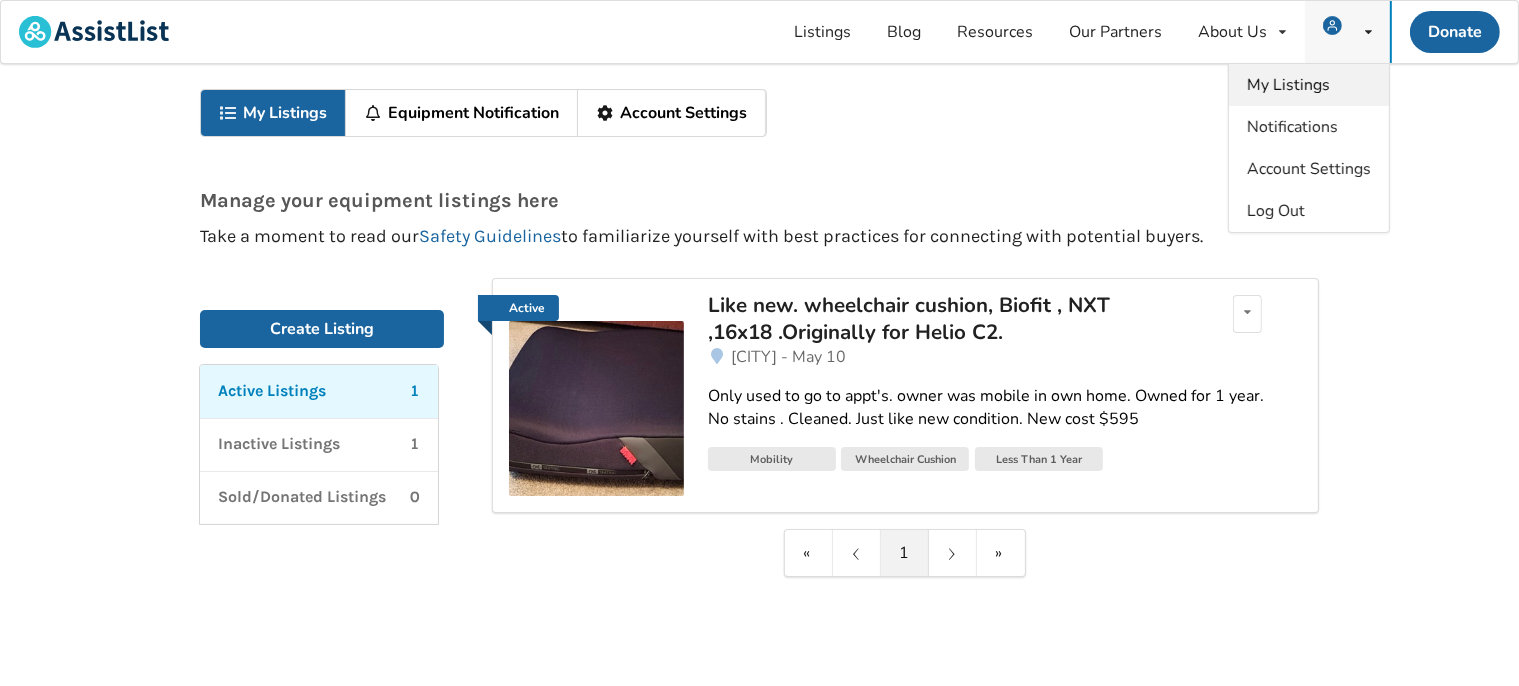 click on "My Listings" at bounding box center [1288, 85] 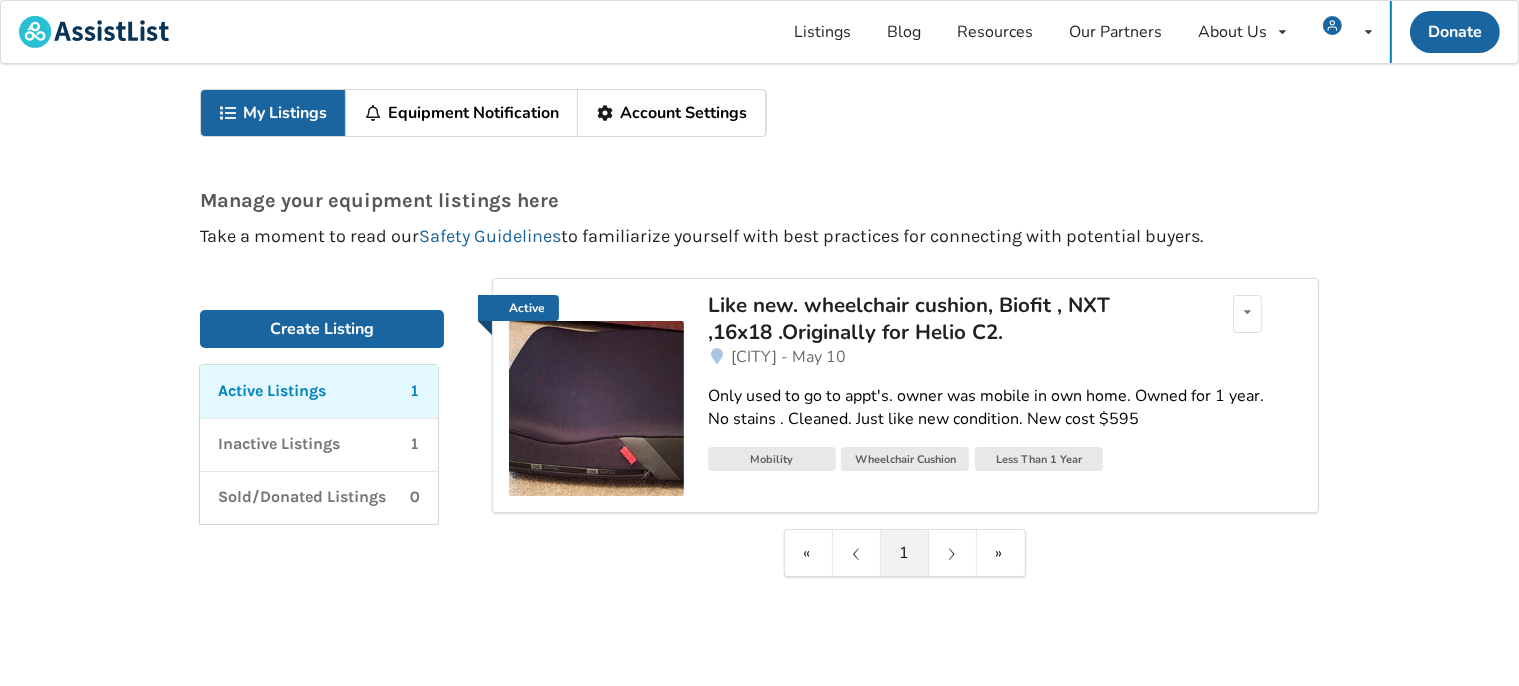 click on "Account Settings" at bounding box center [672, 113] 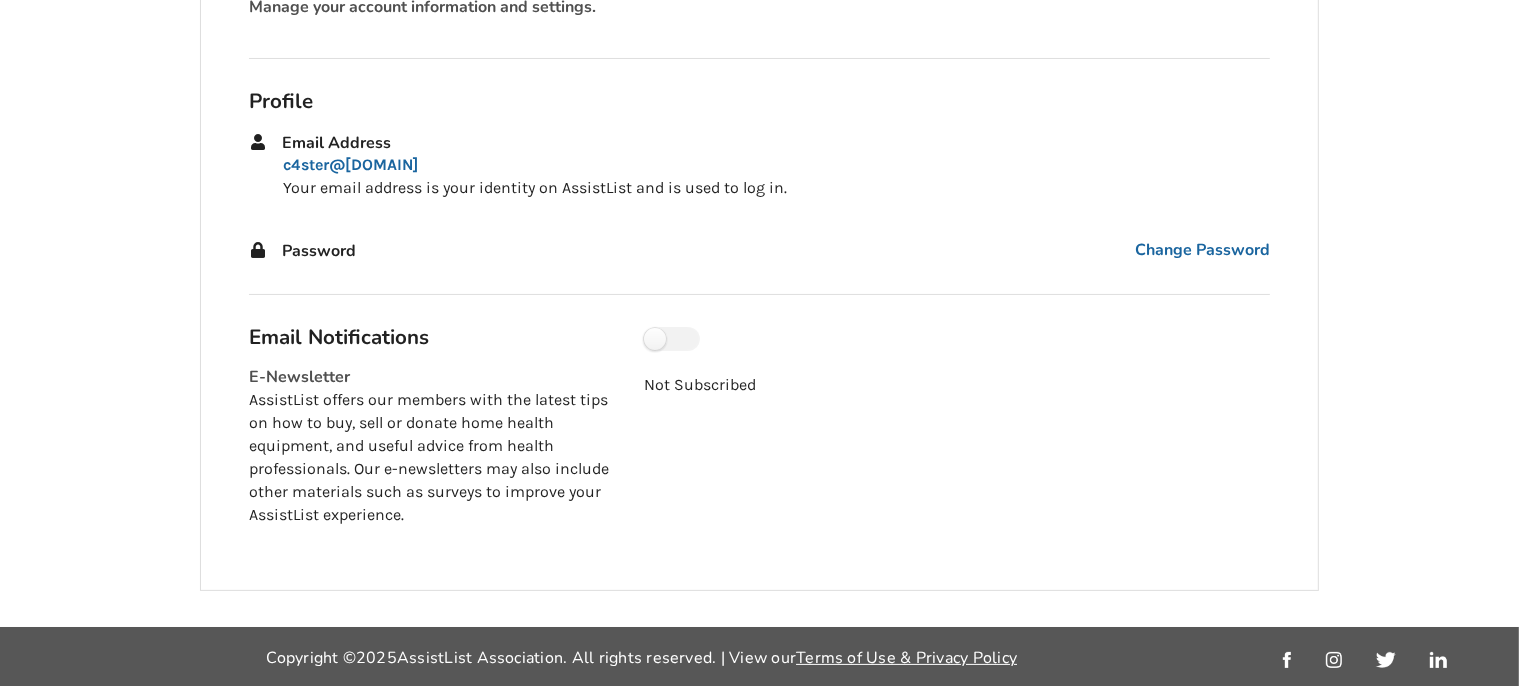 scroll, scrollTop: 0, scrollLeft: 0, axis: both 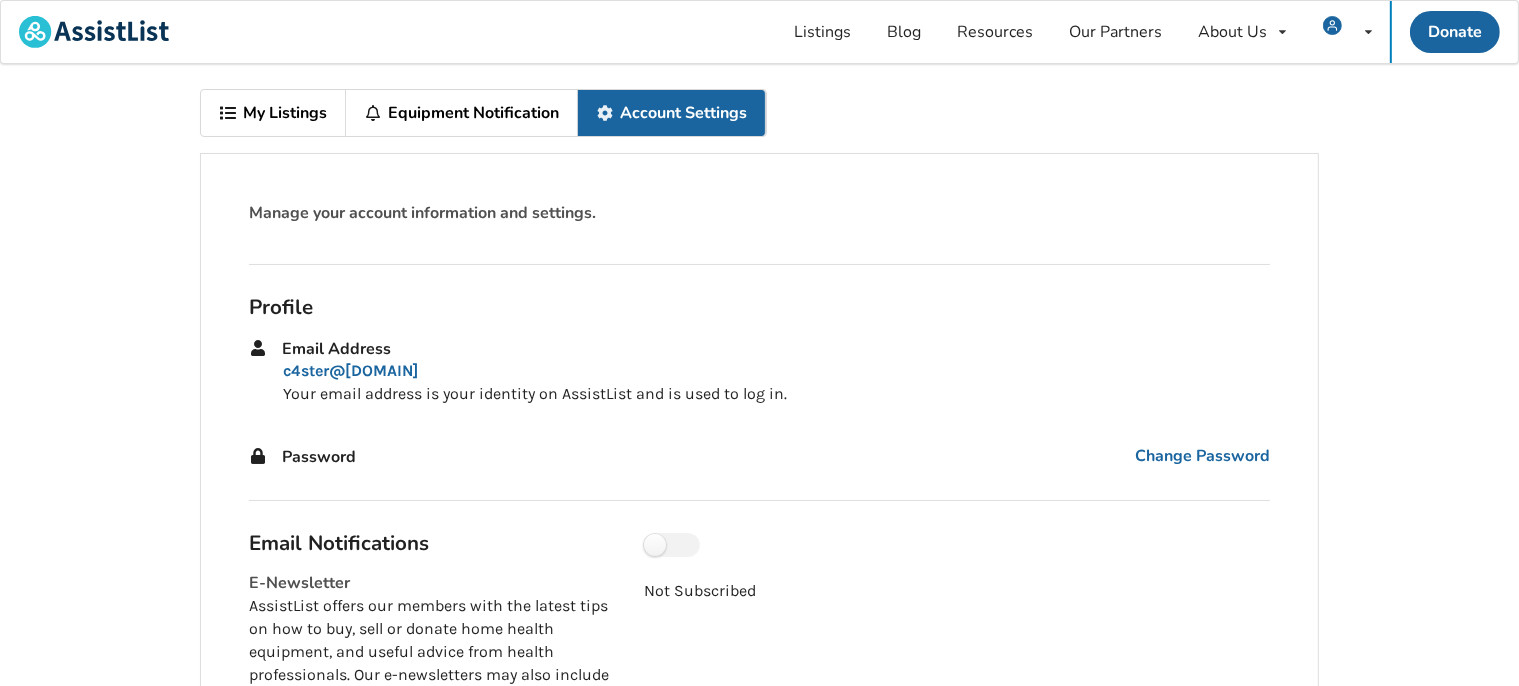 click on "My Listings" at bounding box center [273, 113] 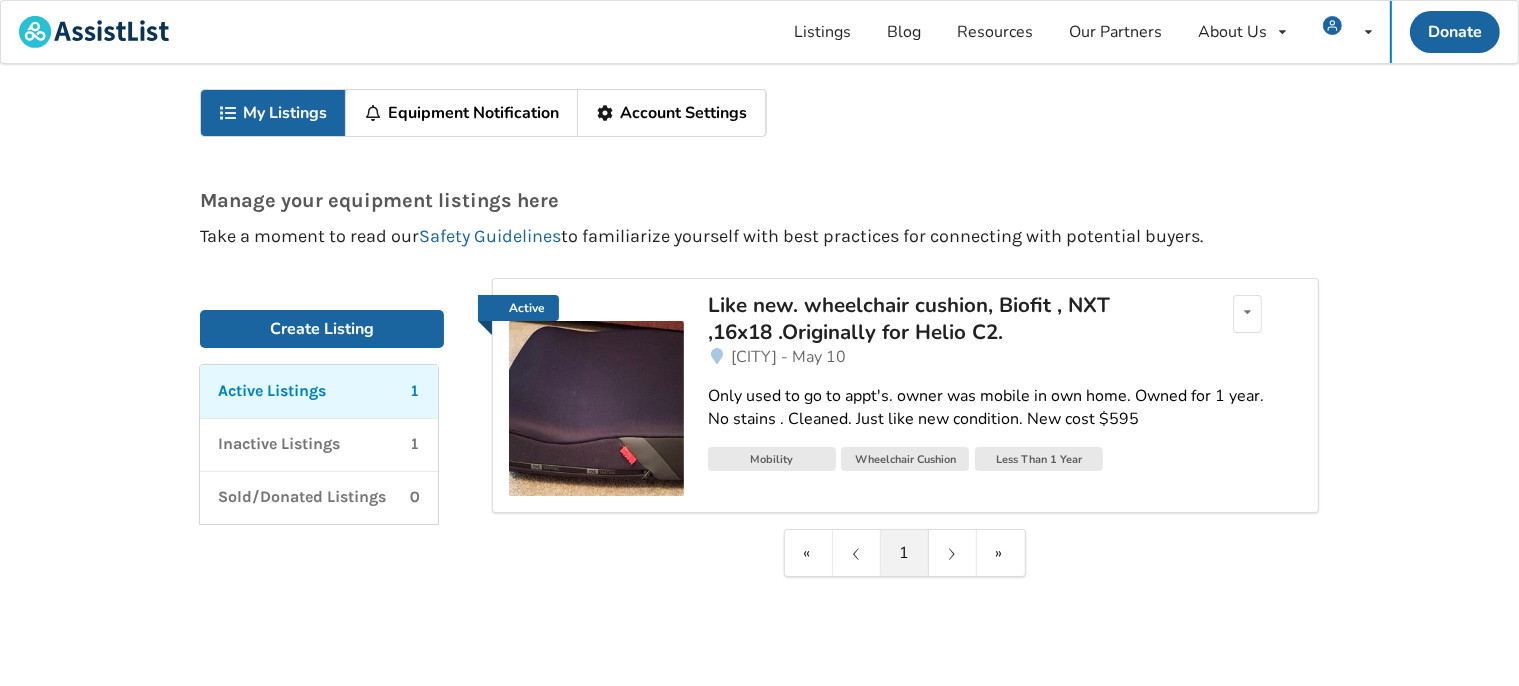 click on "Account Settings" at bounding box center (672, 113) 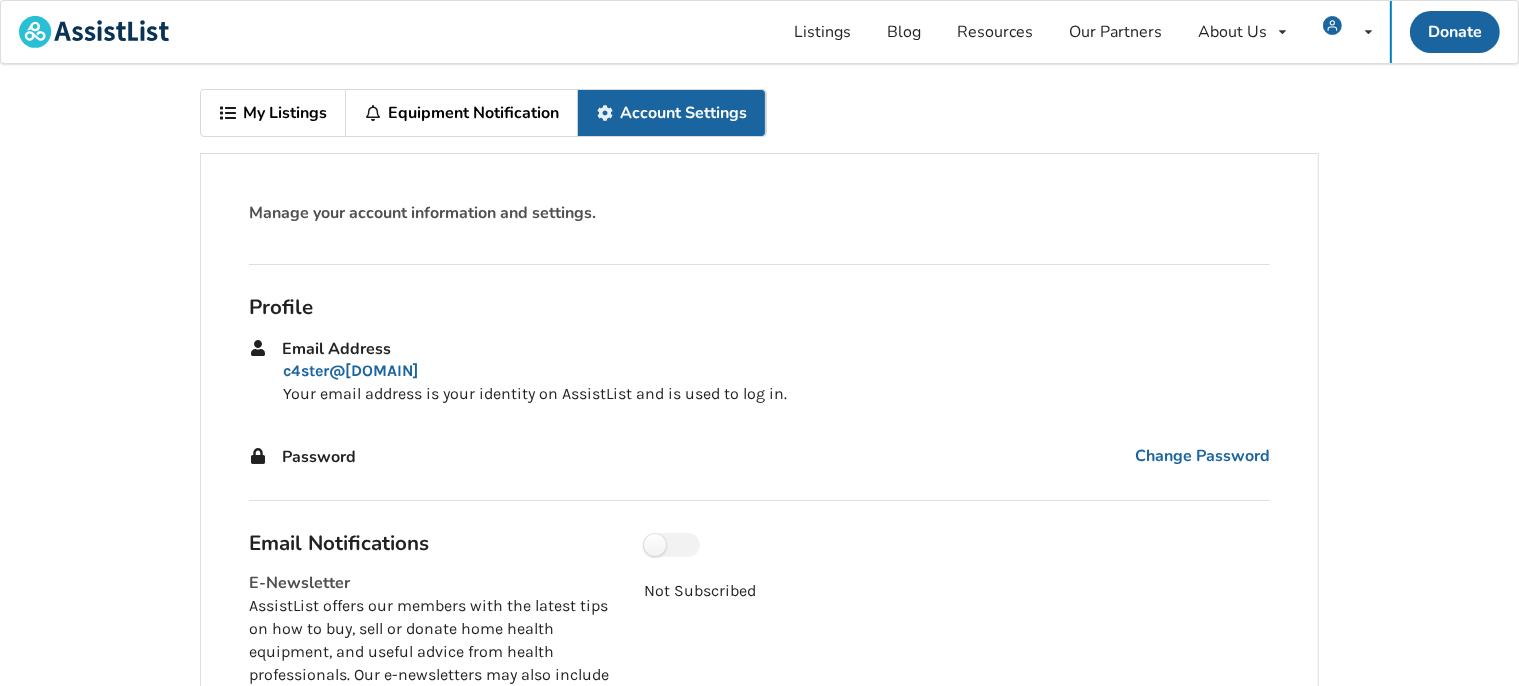 click on "Manage your account information and settings." at bounding box center (759, 217) 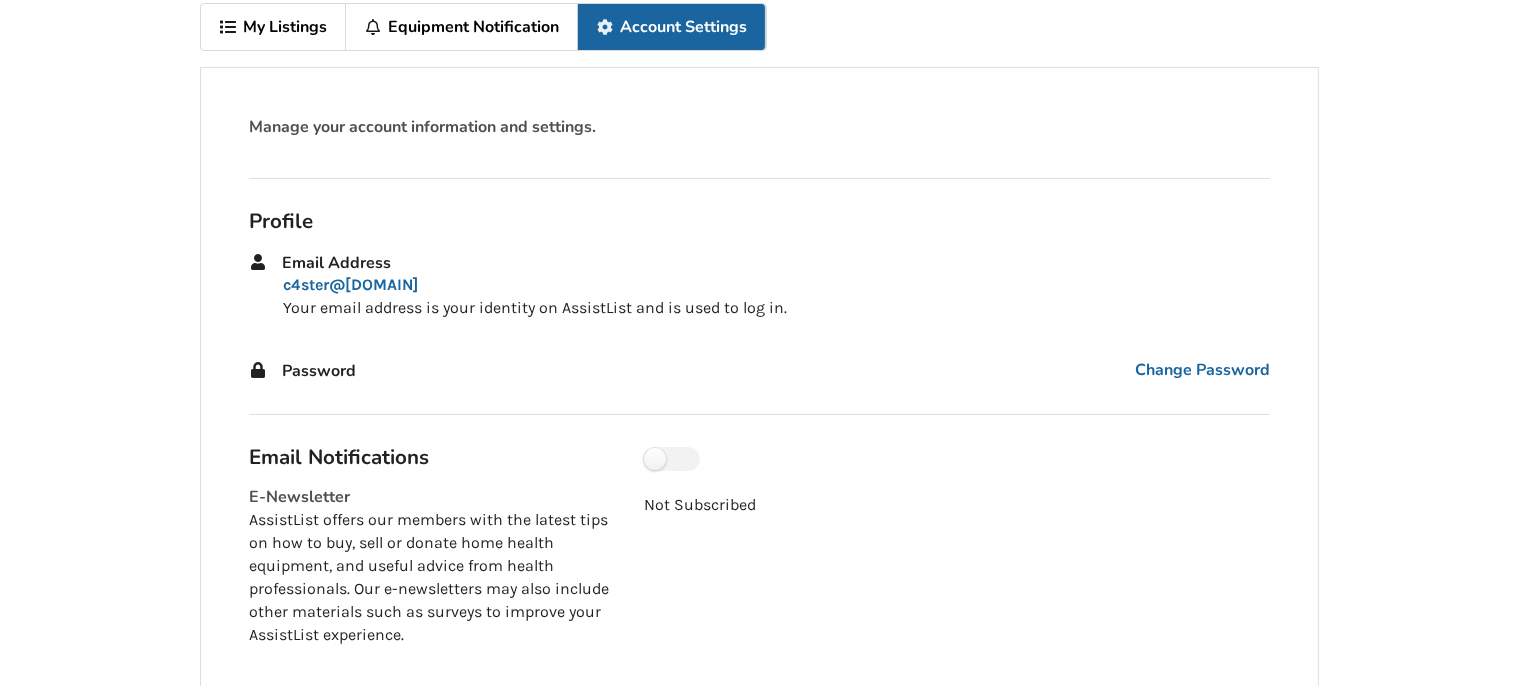 scroll, scrollTop: 0, scrollLeft: 0, axis: both 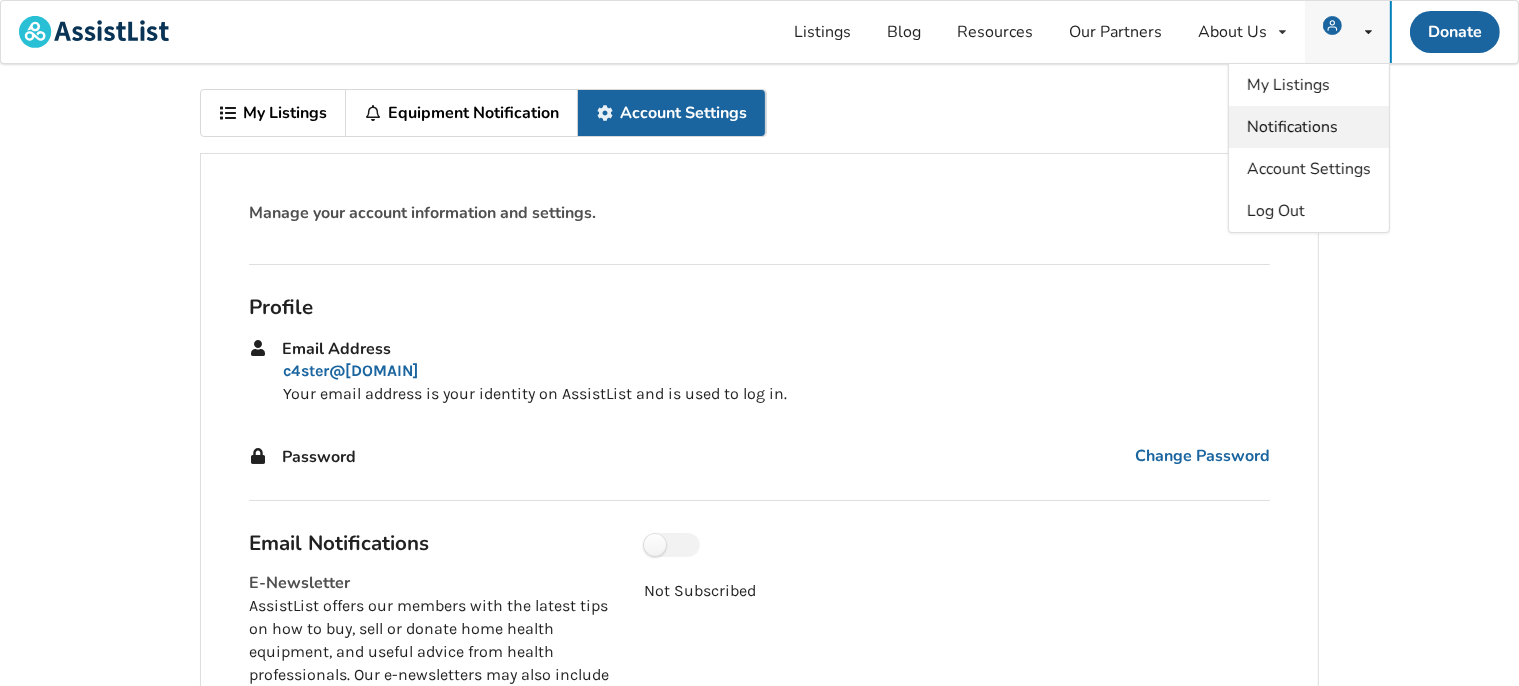 click on "Notifications" at bounding box center (1292, 127) 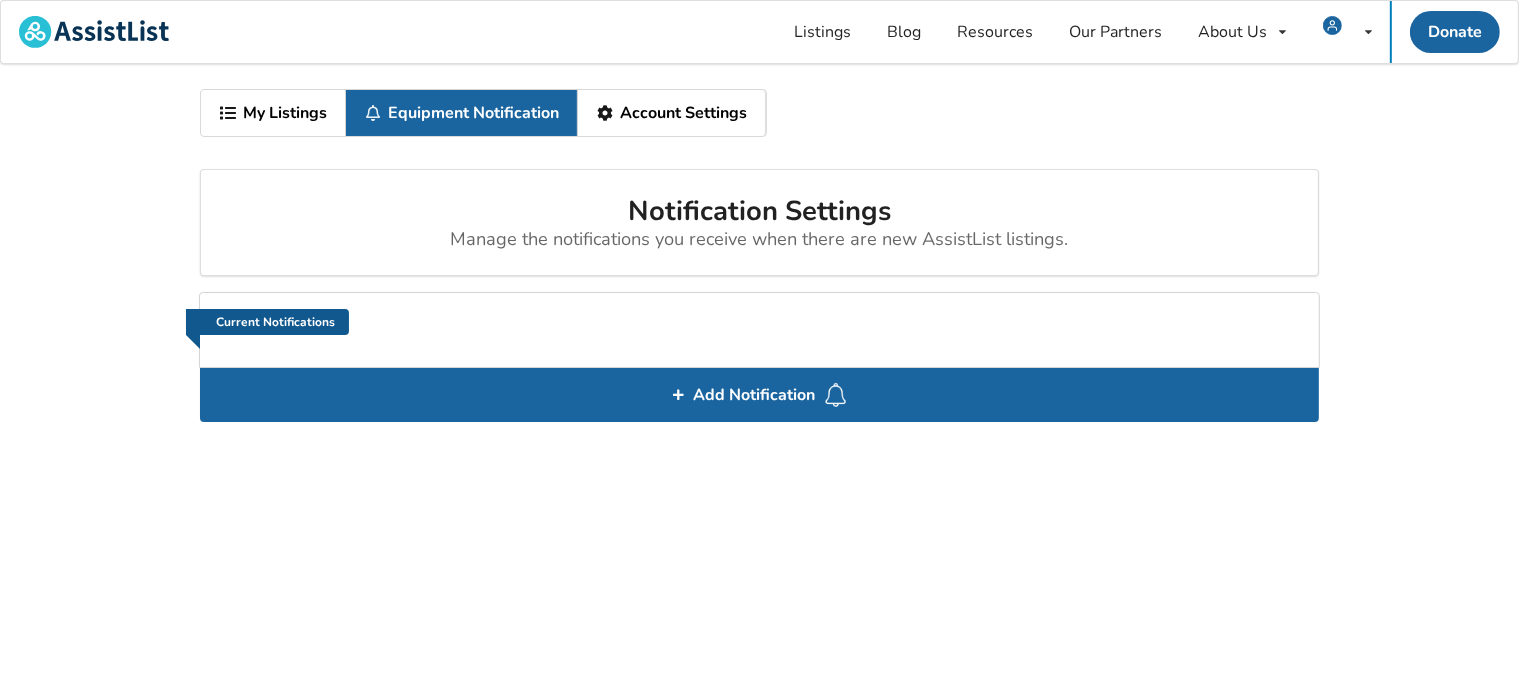 click on "Current Notifications" at bounding box center [268, 322] 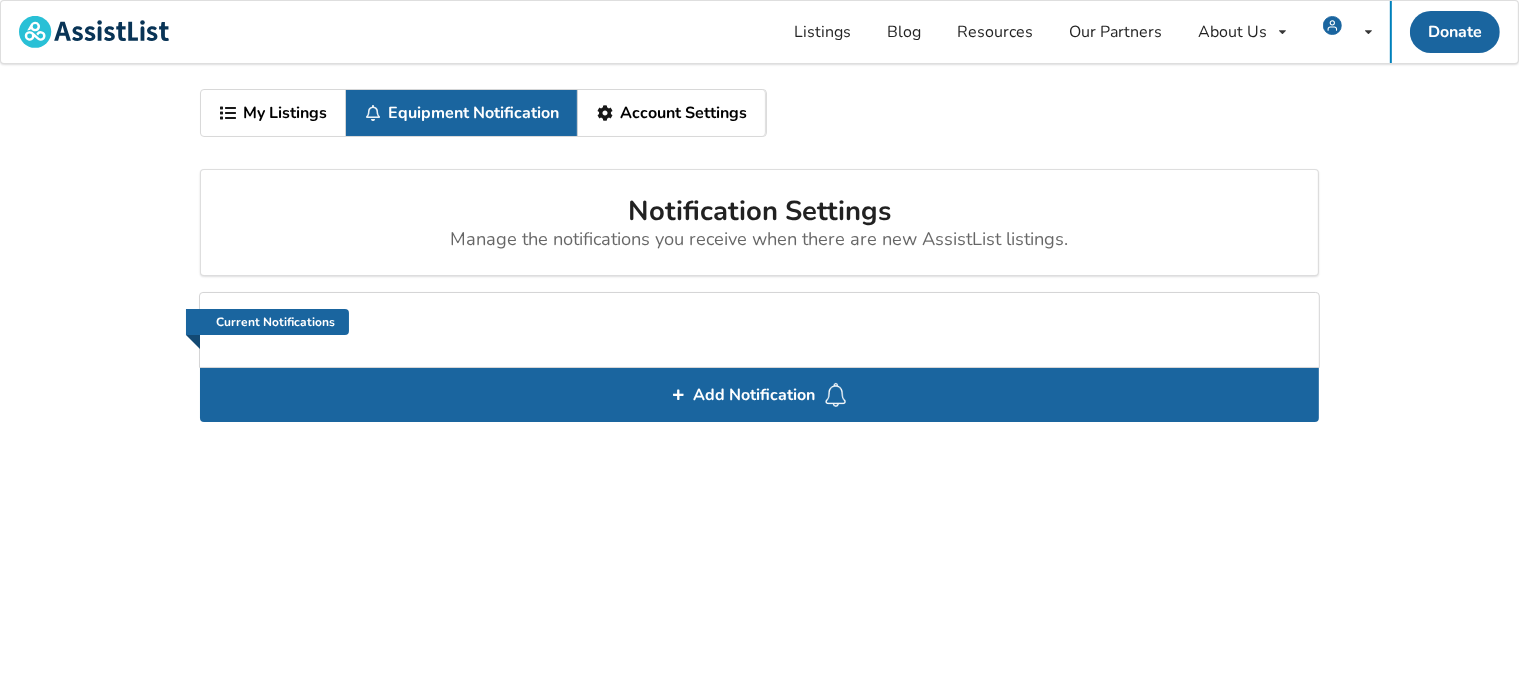 click at bounding box center (228, 113) 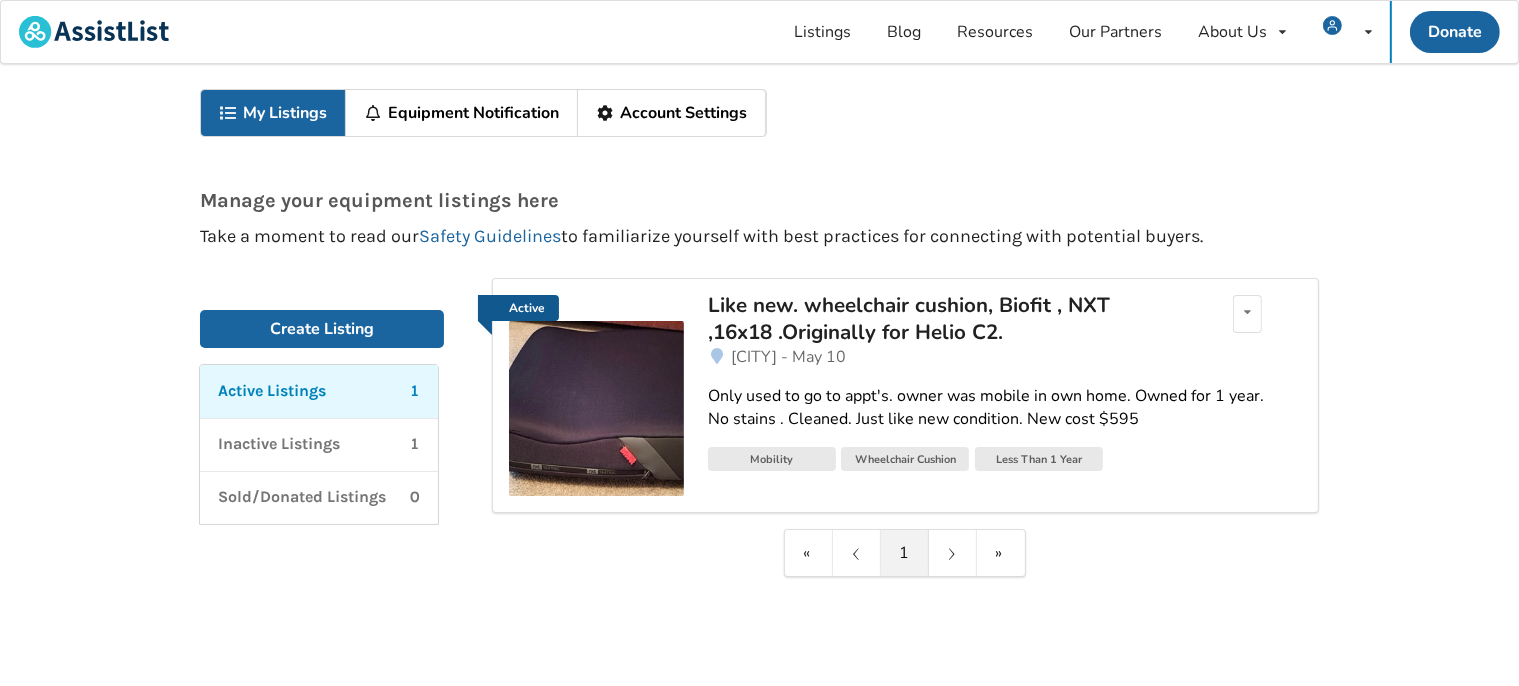 click on "Active" at bounding box center (518, 308) 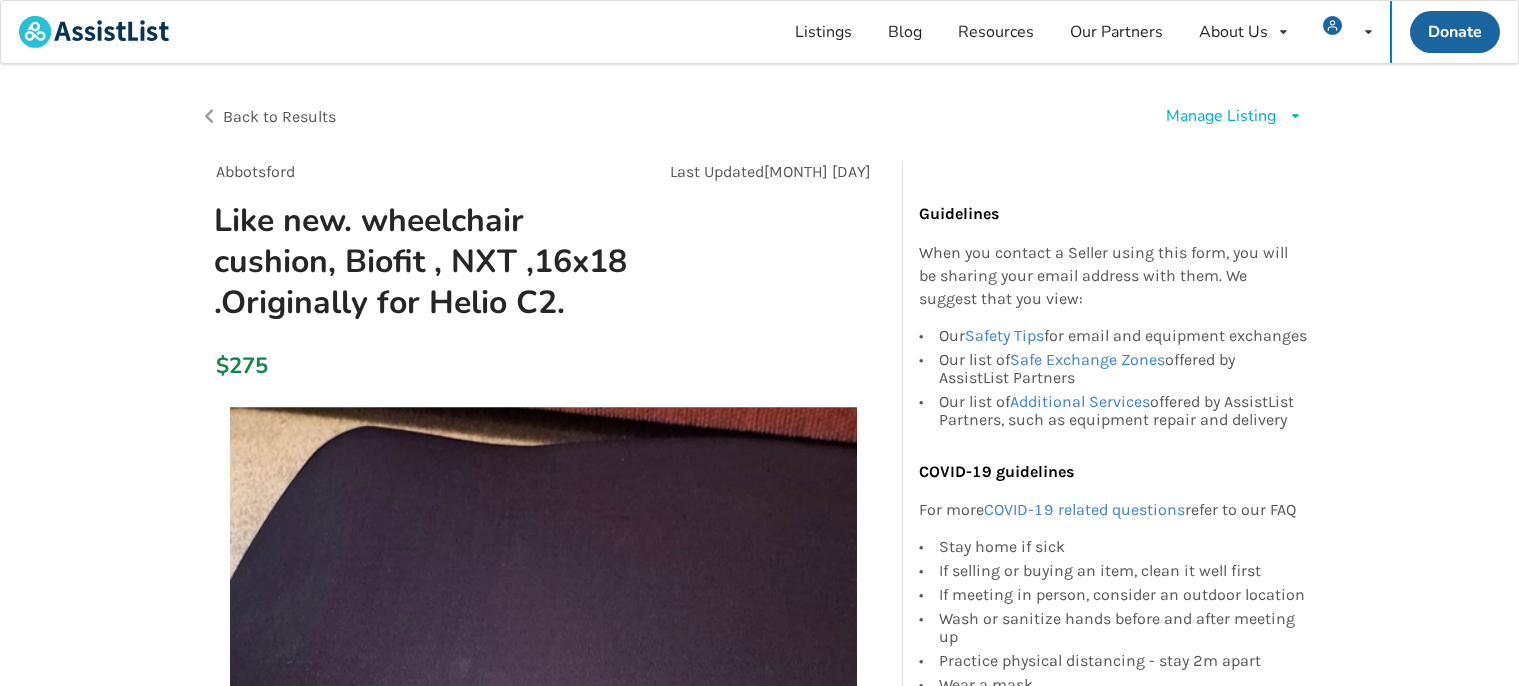 scroll, scrollTop: 0, scrollLeft: 0, axis: both 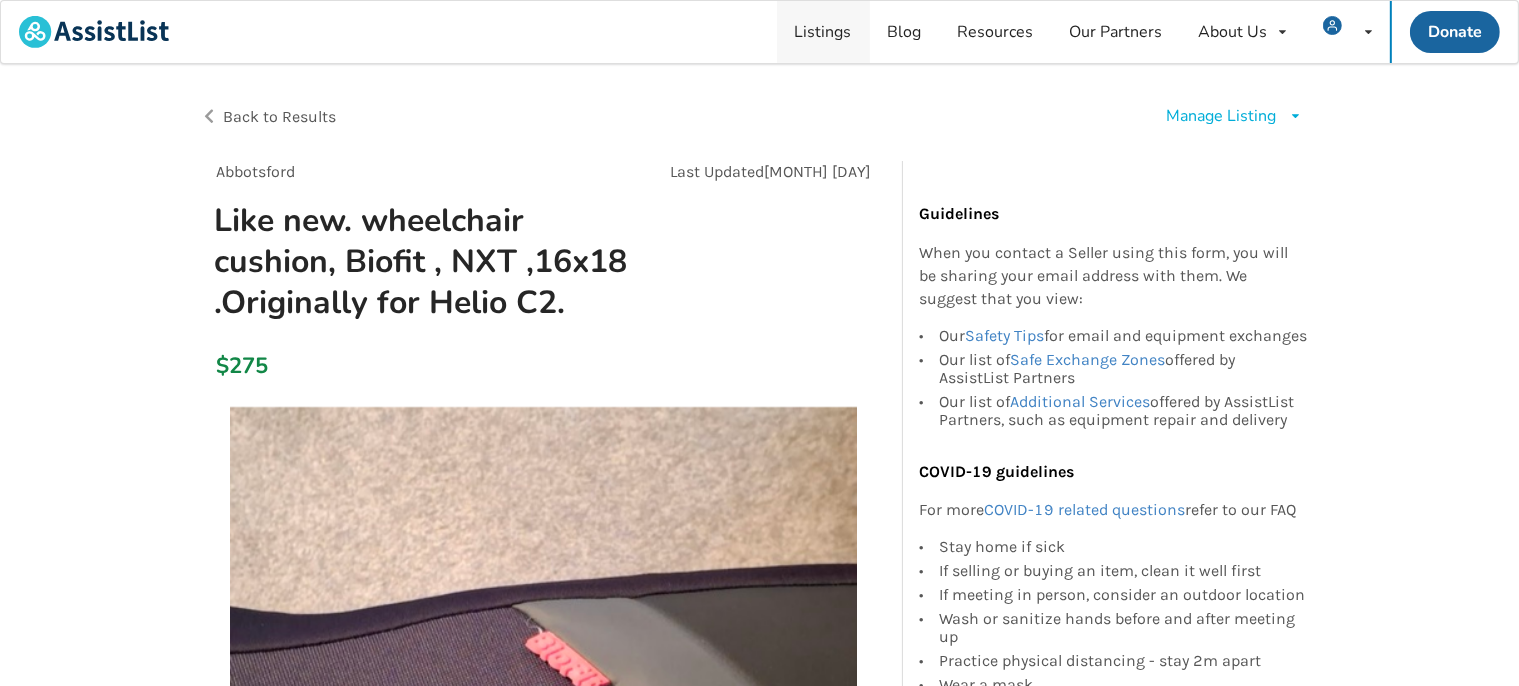click on "Listings" at bounding box center [823, 32] 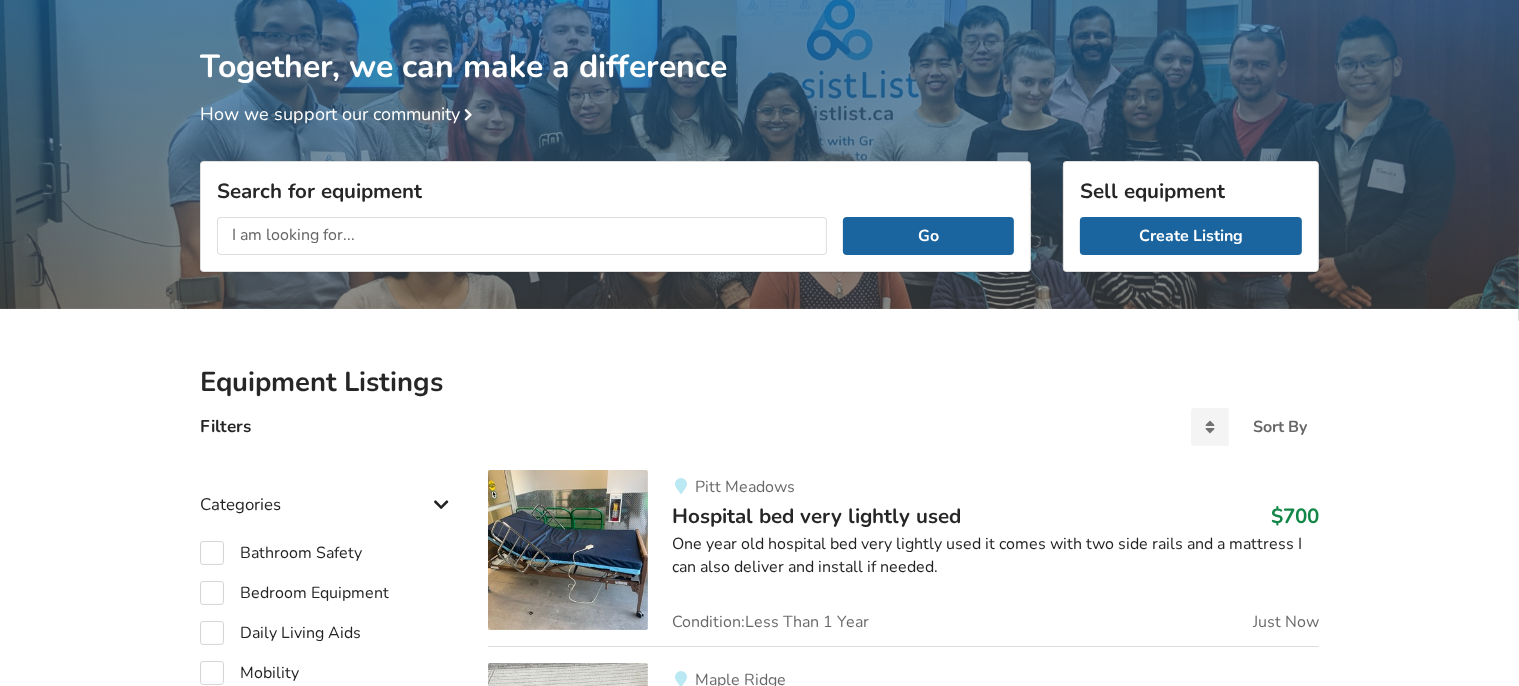 scroll, scrollTop: 0, scrollLeft: 0, axis: both 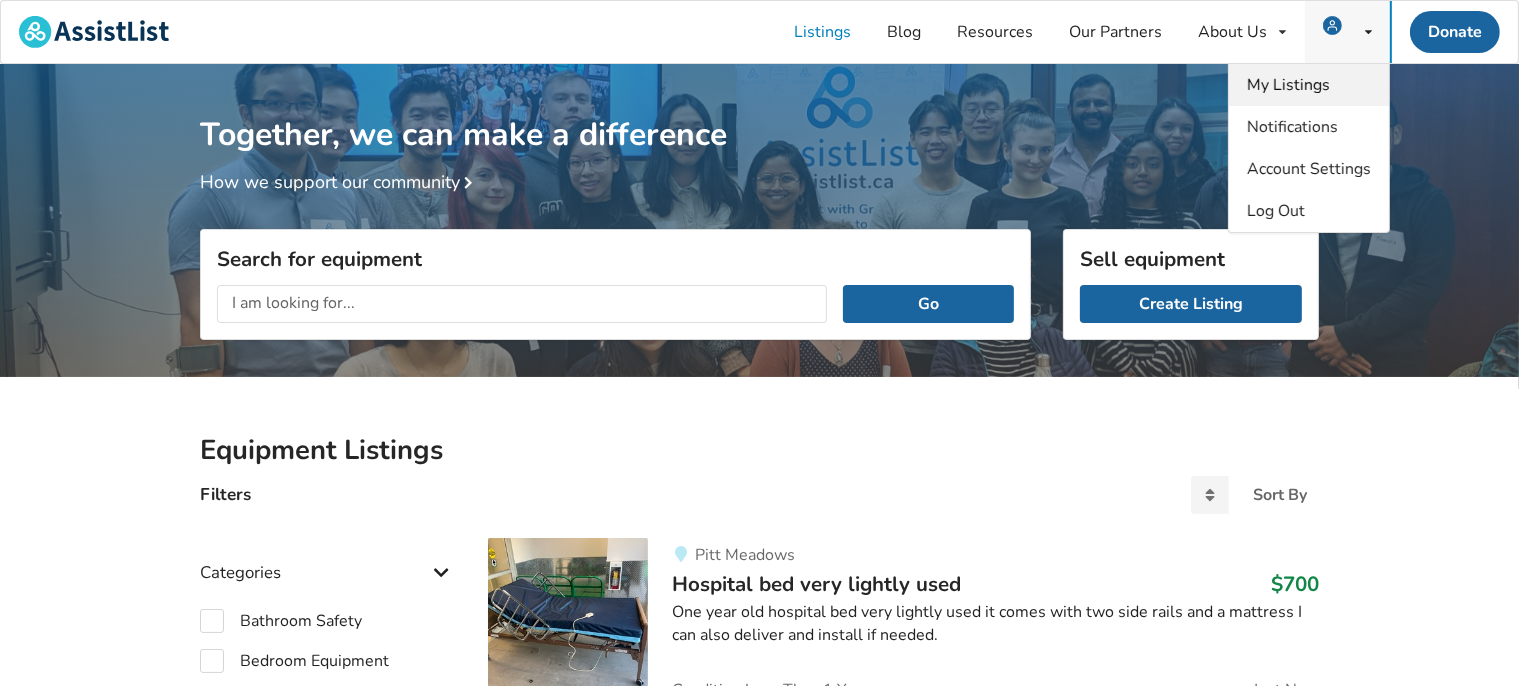 click on "My Listings" at bounding box center (1288, 85) 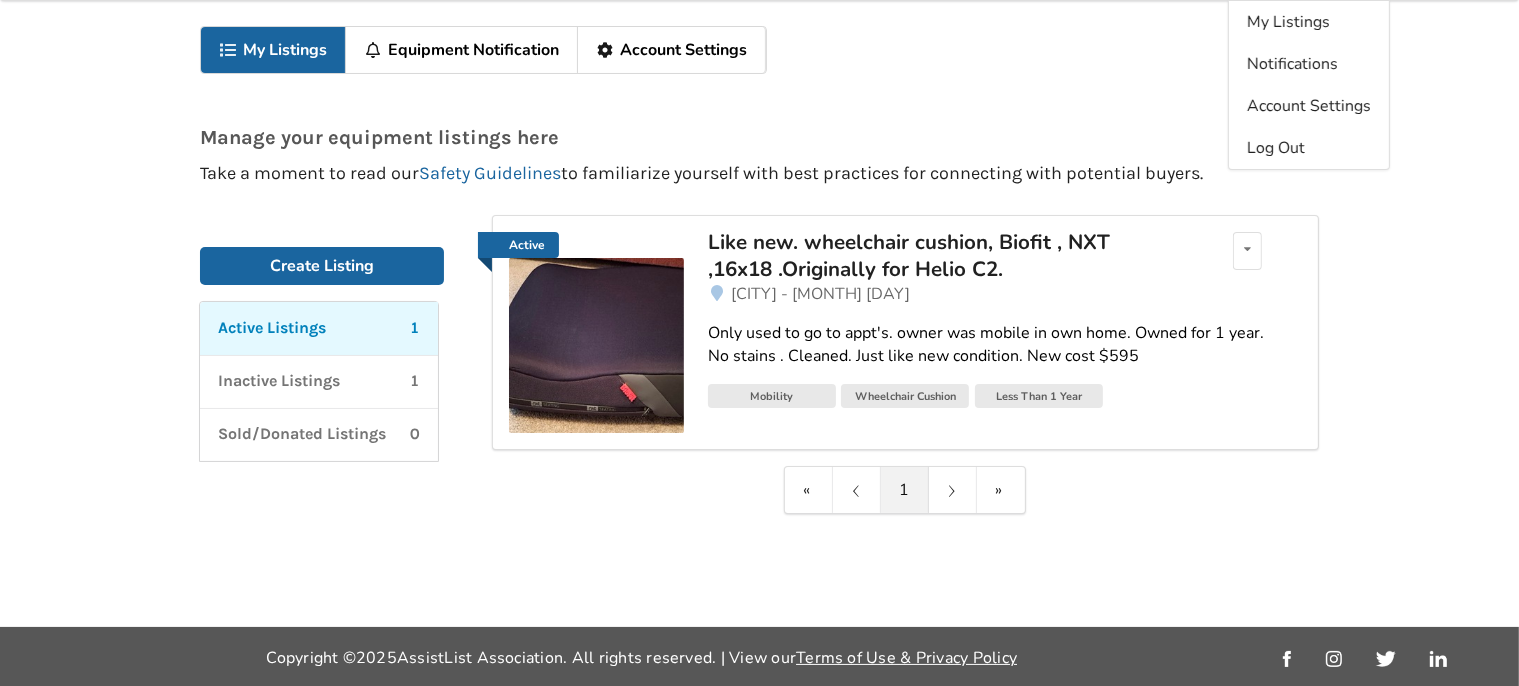 scroll, scrollTop: 64, scrollLeft: 0, axis: vertical 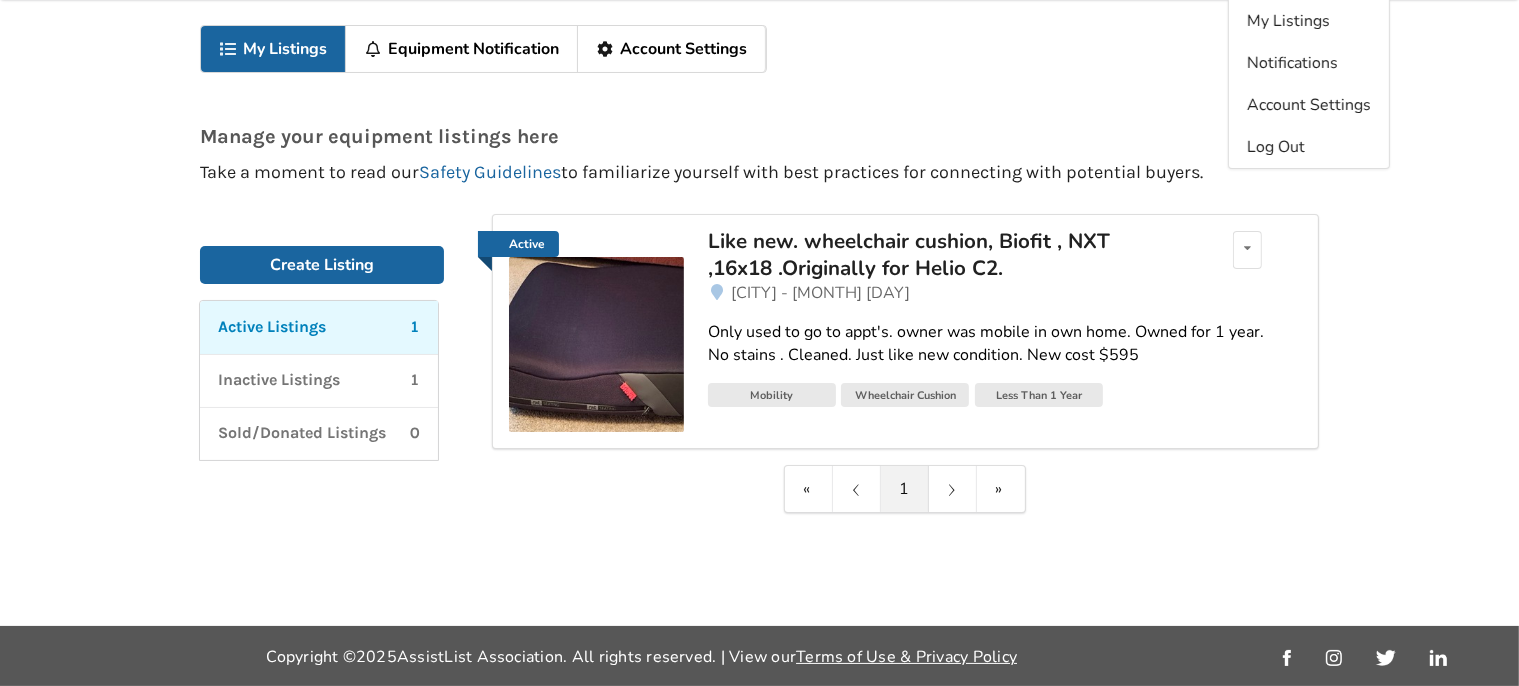 click at bounding box center [596, 344] 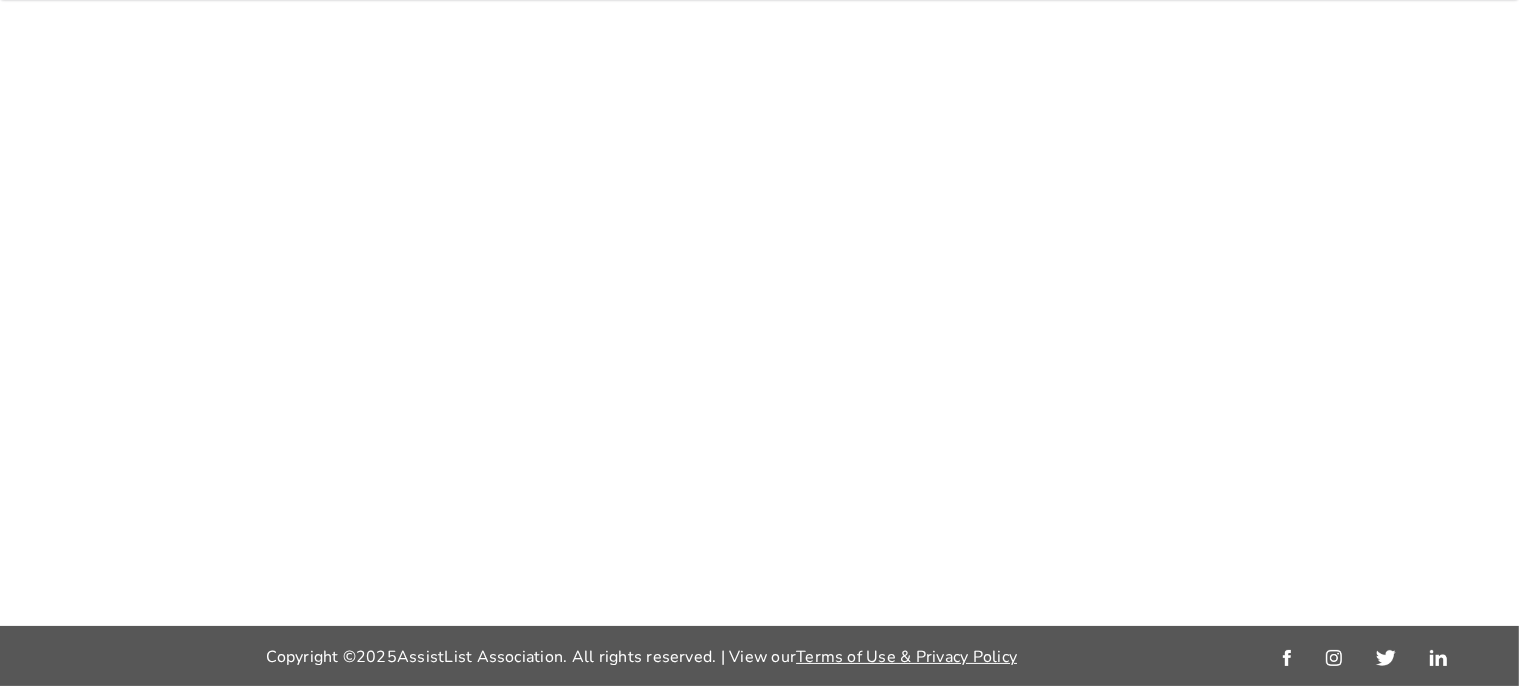 scroll, scrollTop: 0, scrollLeft: 0, axis: both 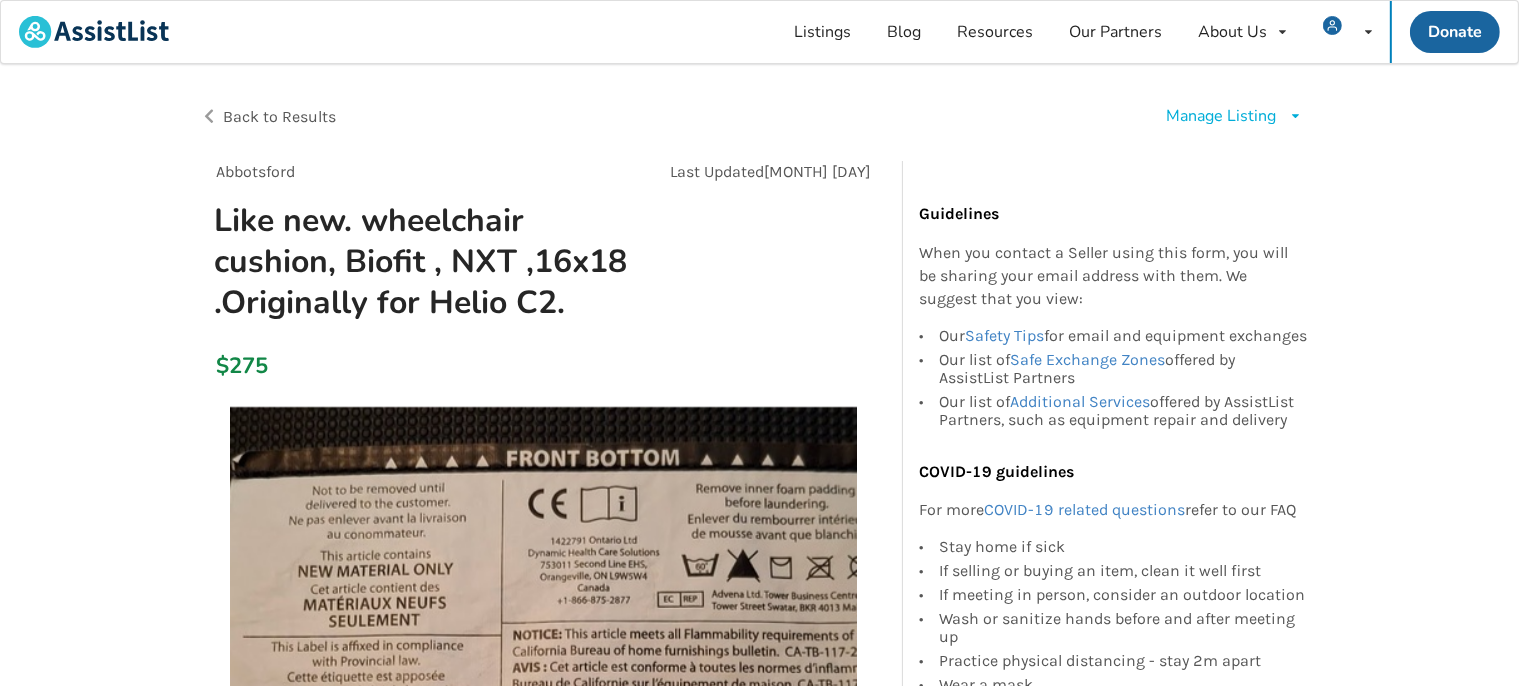 click on "Manage Listing Edit listing Renew listing Mark as Sold Delete listing" at bounding box center [1234, 116] 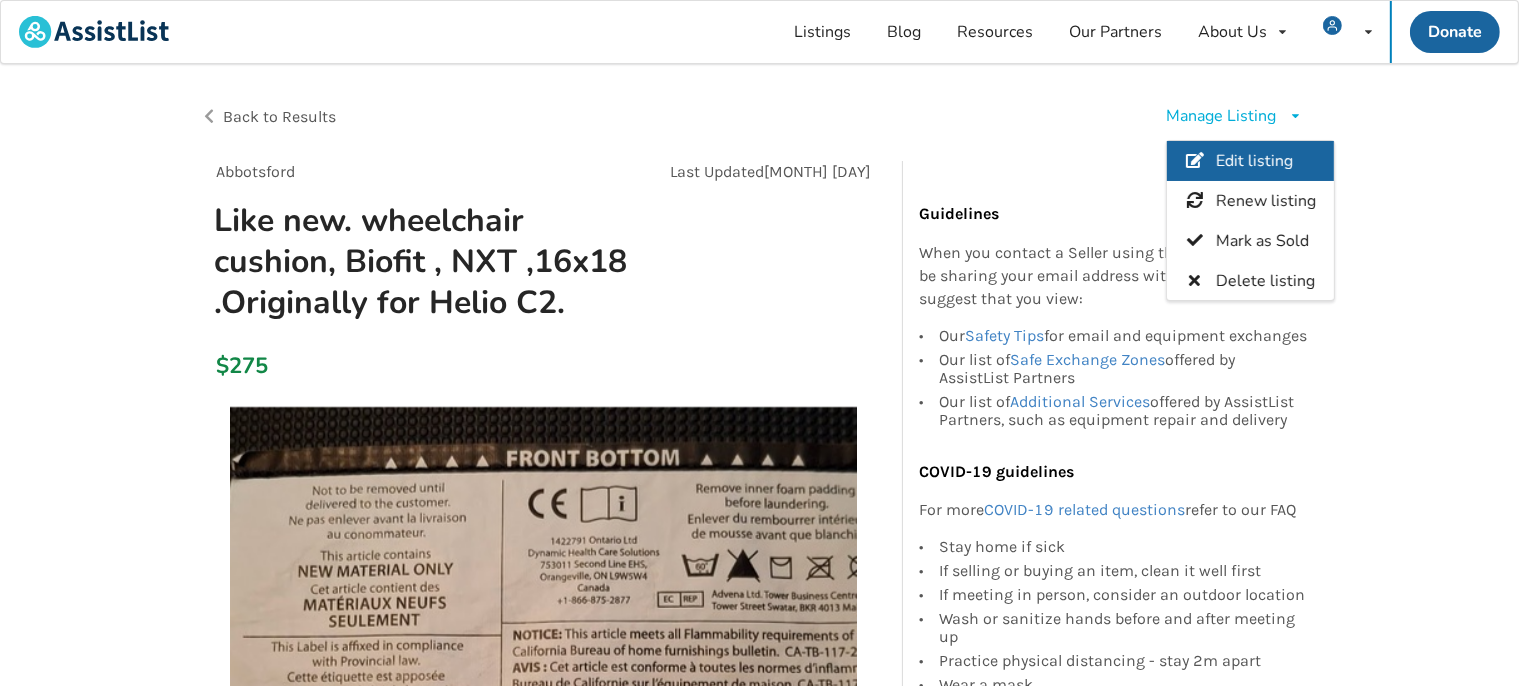 click on "Edit listing" at bounding box center (1254, 162) 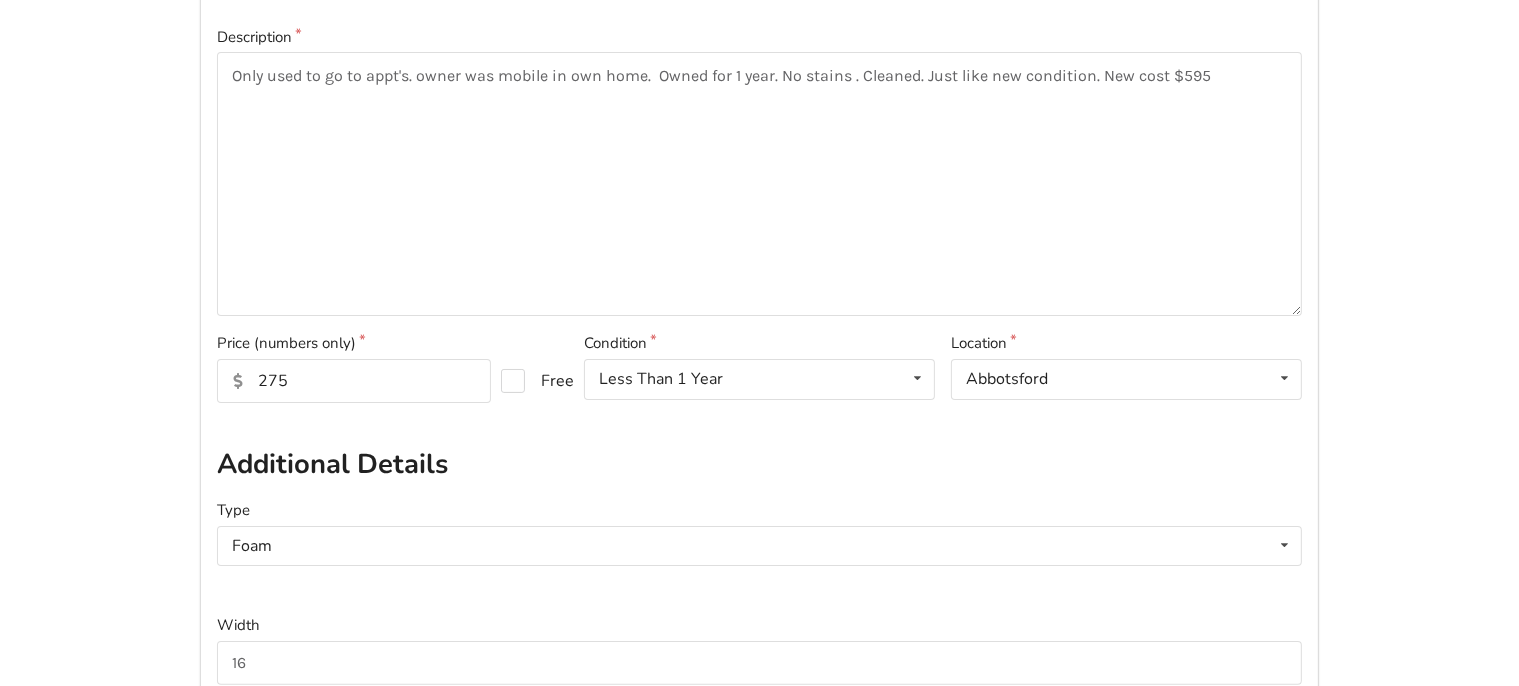 scroll, scrollTop: 316, scrollLeft: 0, axis: vertical 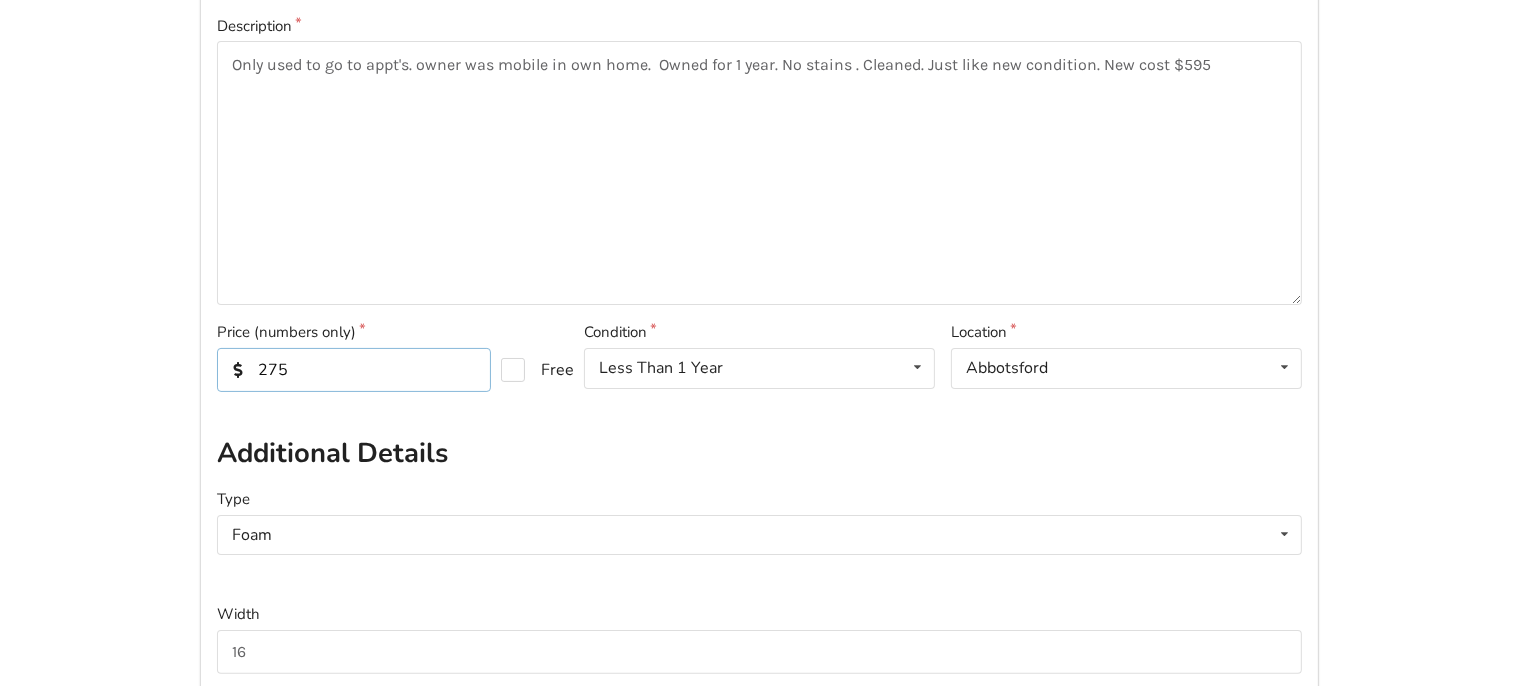 drag, startPoint x: 314, startPoint y: 372, endPoint x: 202, endPoint y: 372, distance: 112 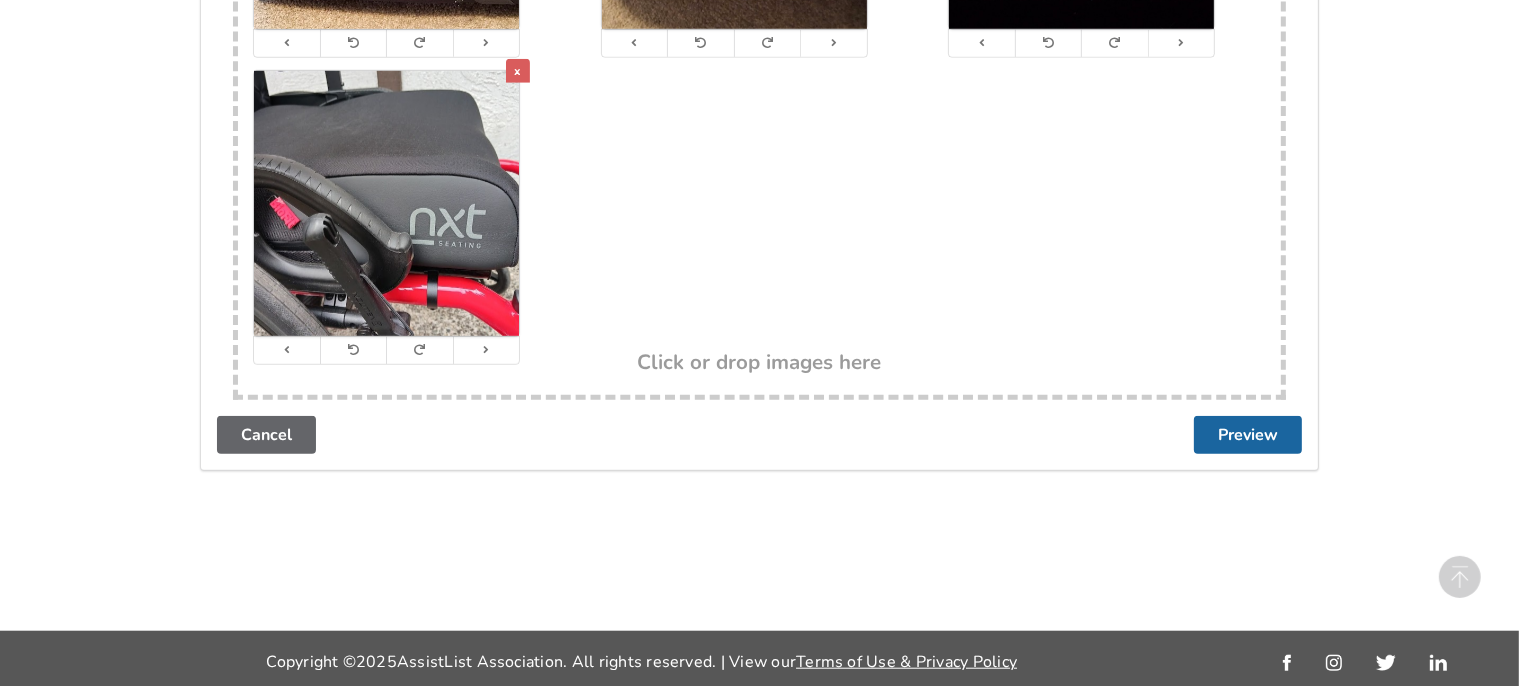 scroll, scrollTop: 1648, scrollLeft: 0, axis: vertical 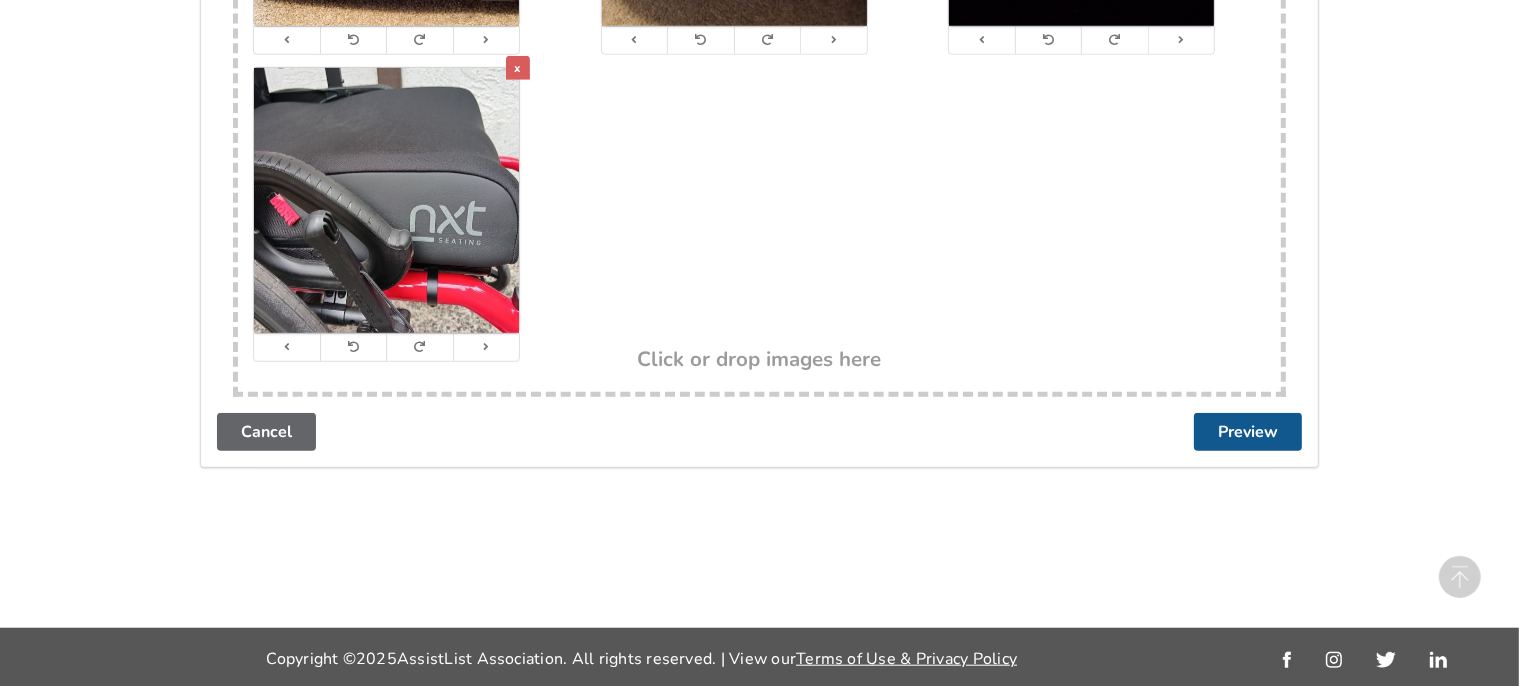type on "149" 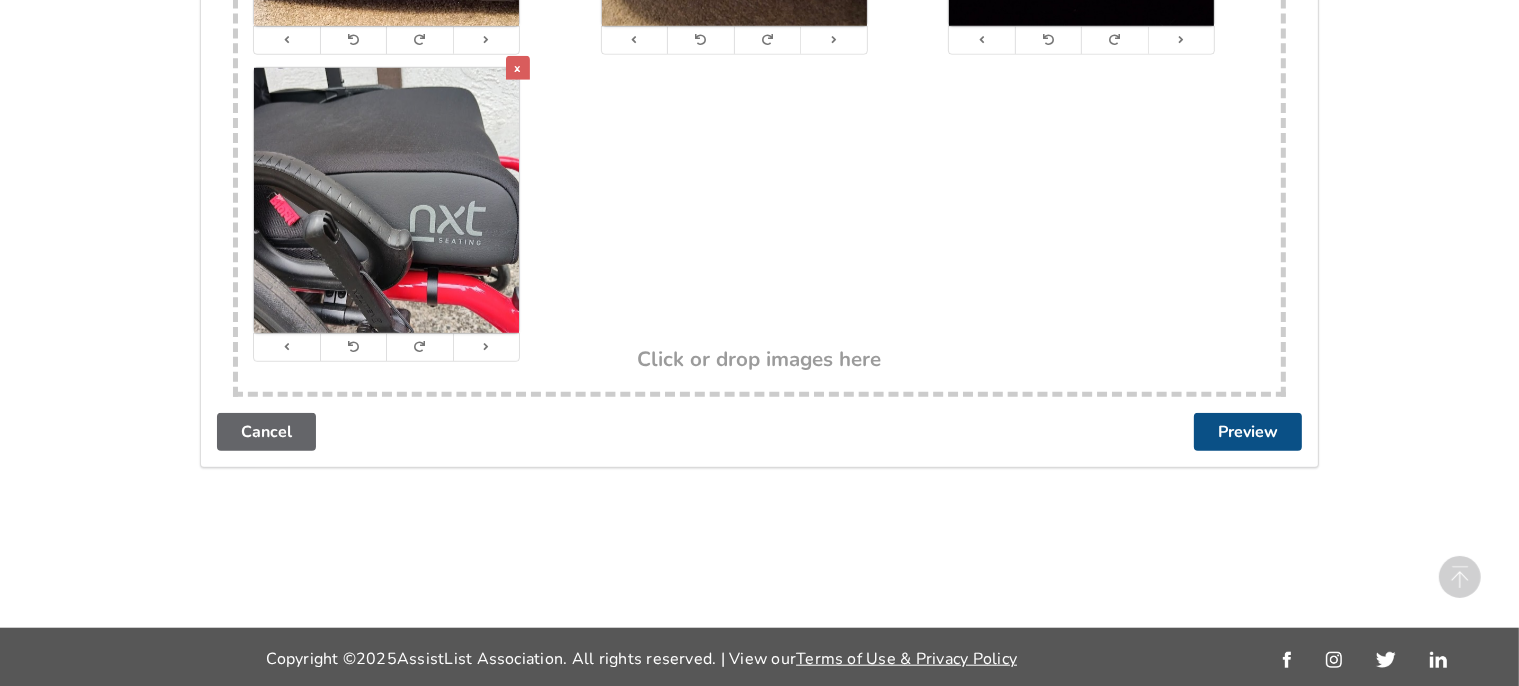 click on "Preview" at bounding box center (1248, 432) 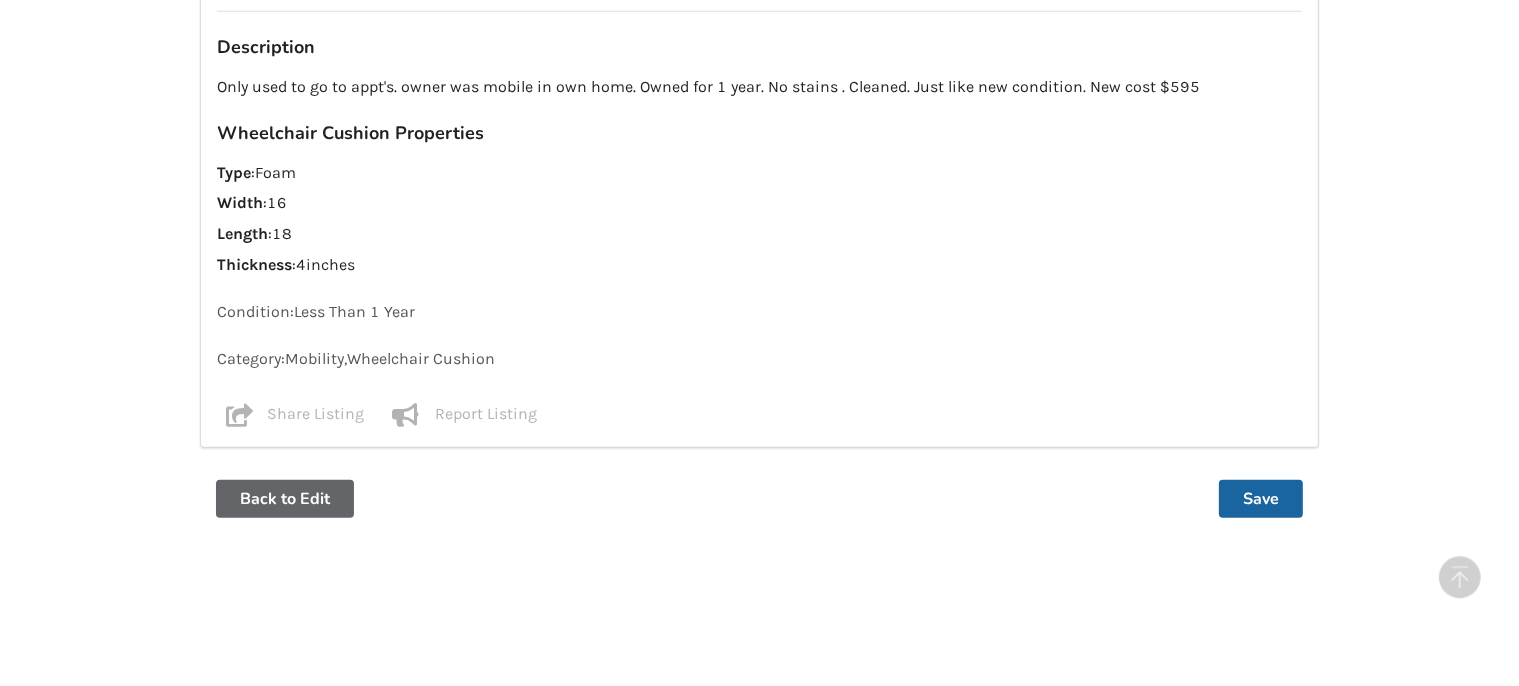 scroll, scrollTop: 1584, scrollLeft: 0, axis: vertical 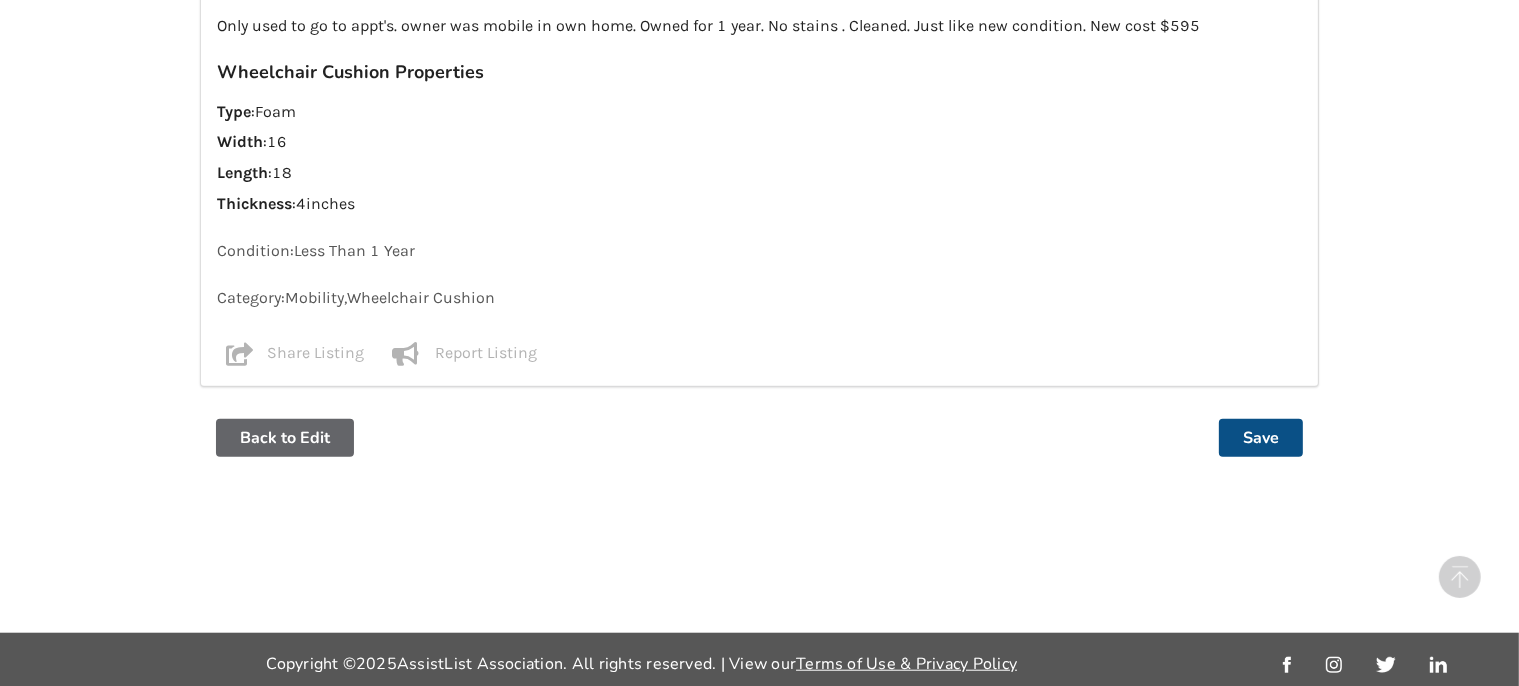 click on "Save" at bounding box center (1261, 438) 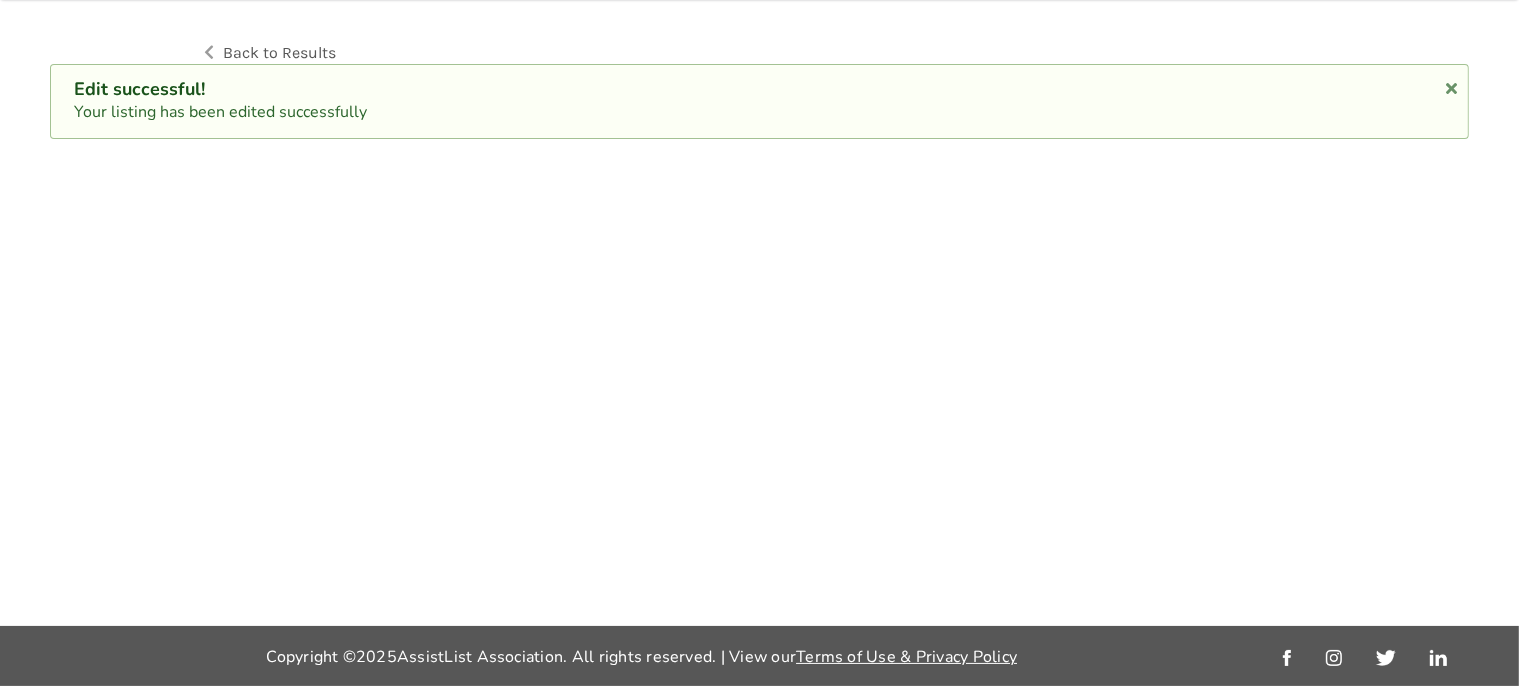 scroll, scrollTop: 0, scrollLeft: 0, axis: both 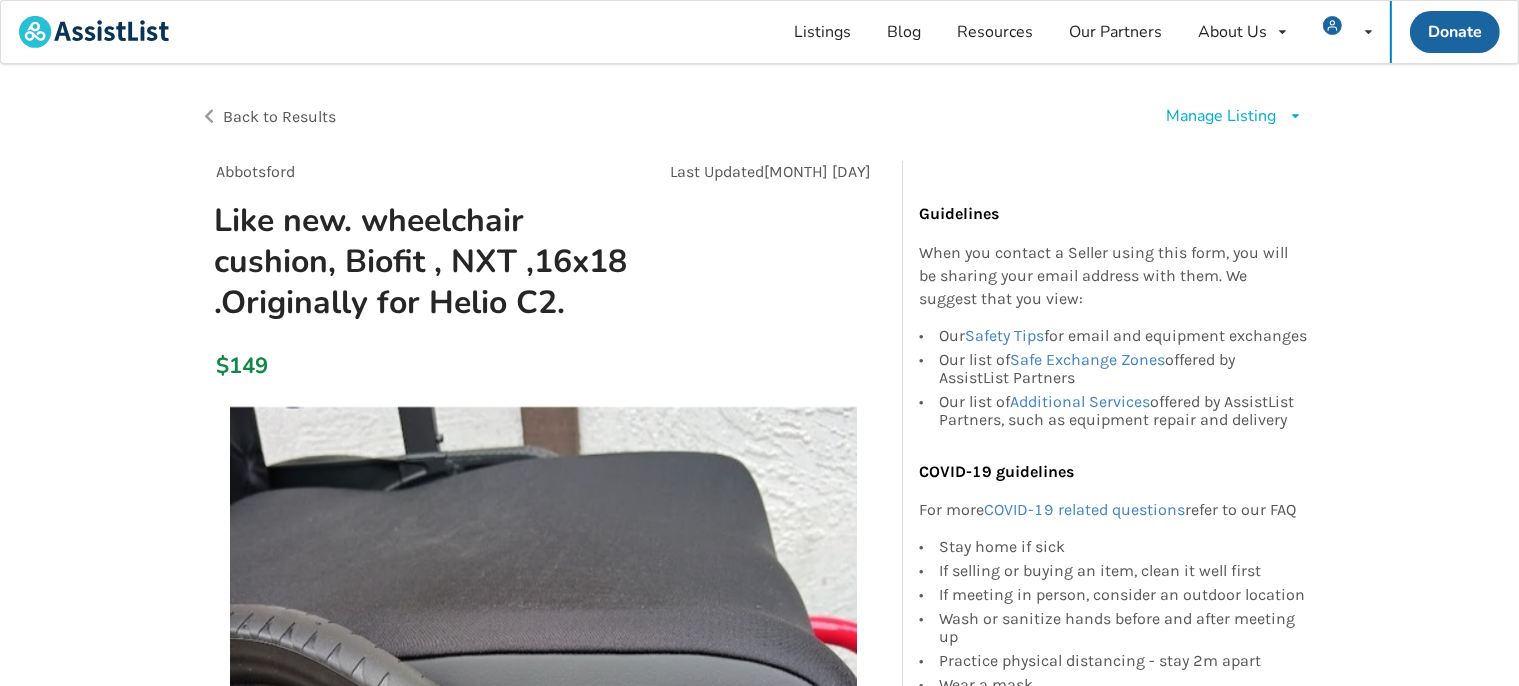 click on "Manage Listing" at bounding box center (1221, 116) 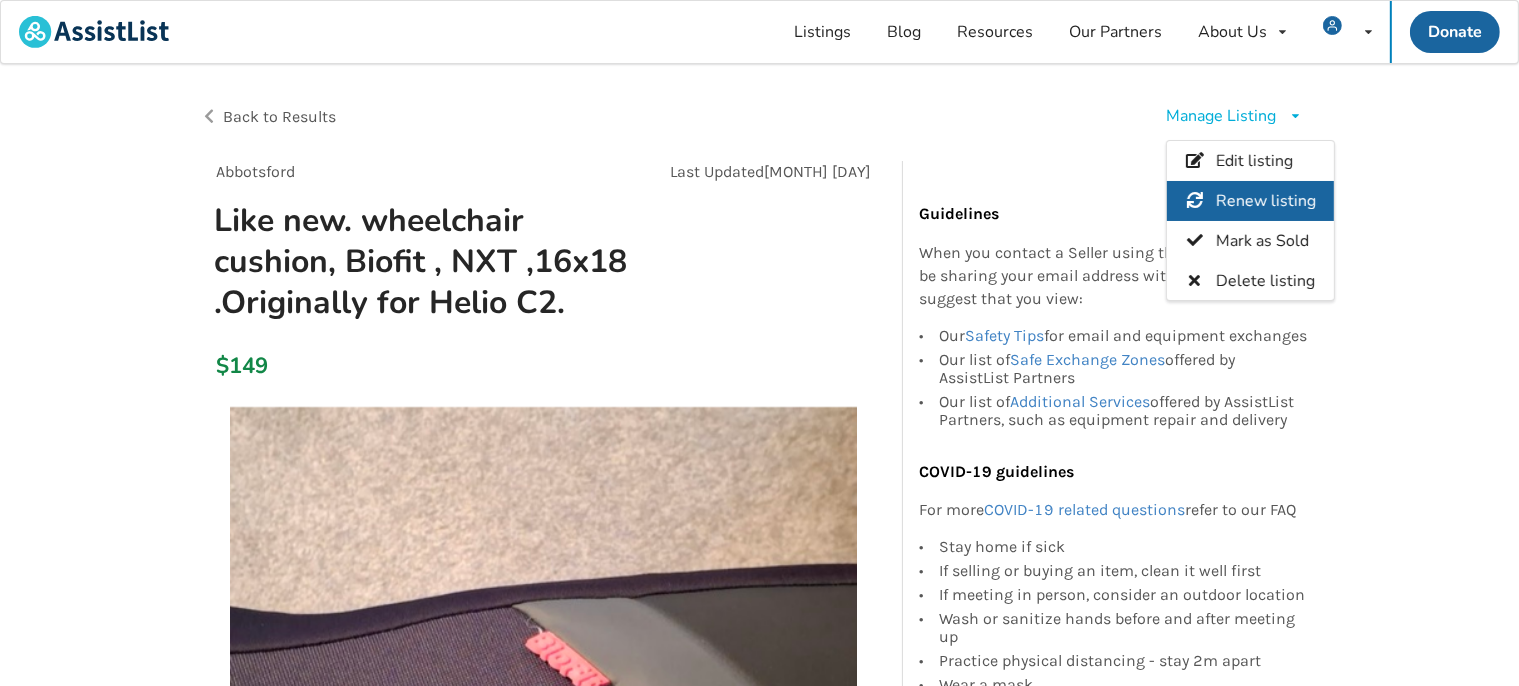 click on "Renew listing" at bounding box center [1266, 201] 